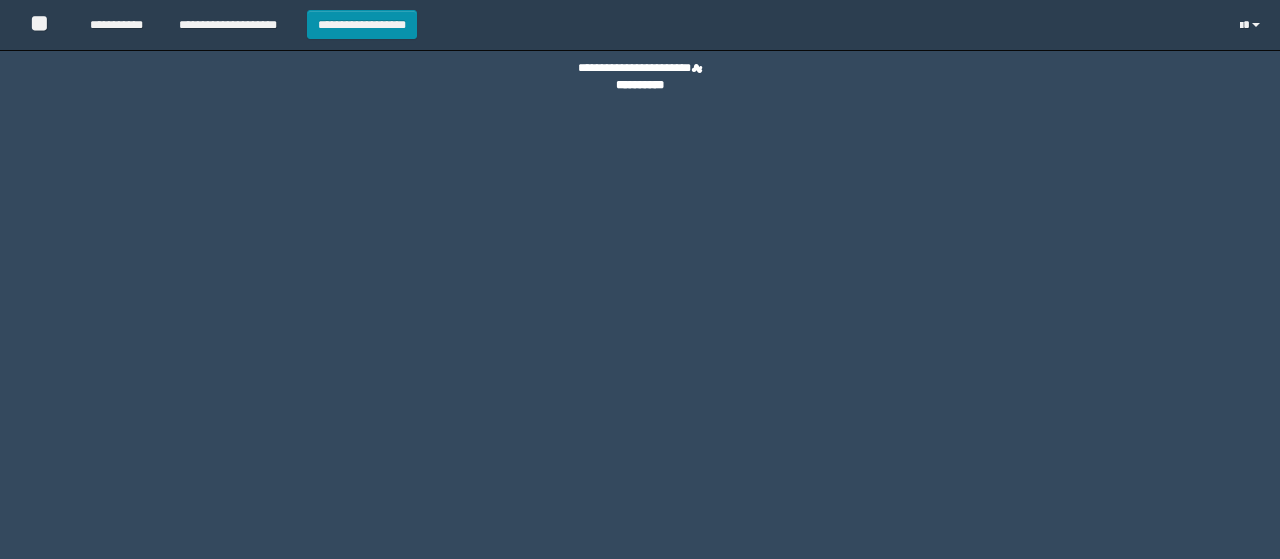 scroll, scrollTop: 0, scrollLeft: 0, axis: both 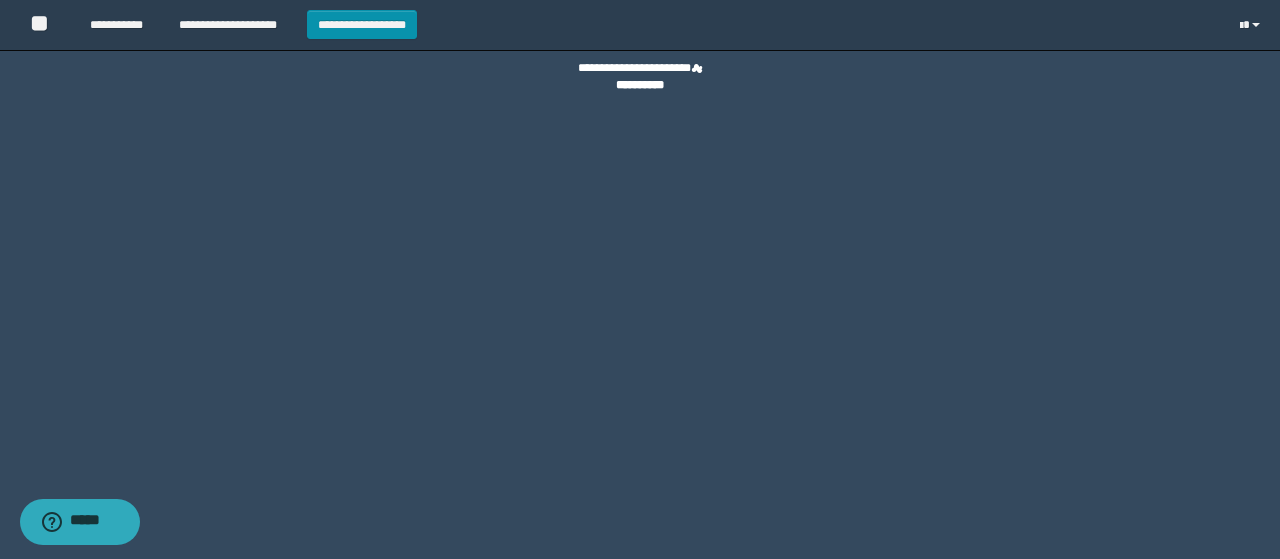 click on "**********" at bounding box center (362, 24) 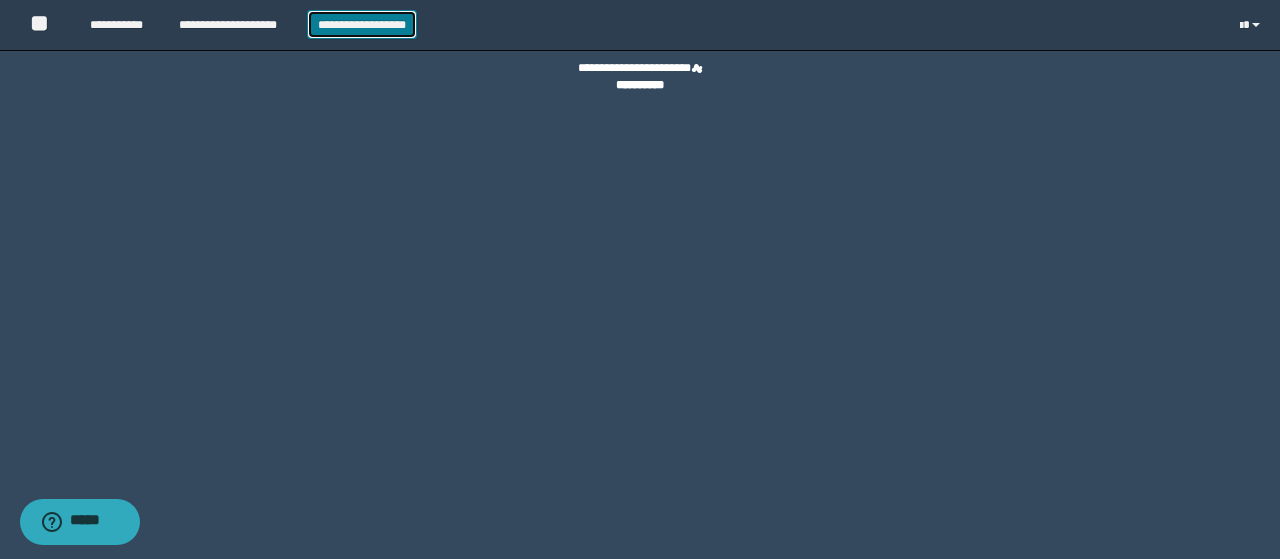 click on "**********" at bounding box center [362, 24] 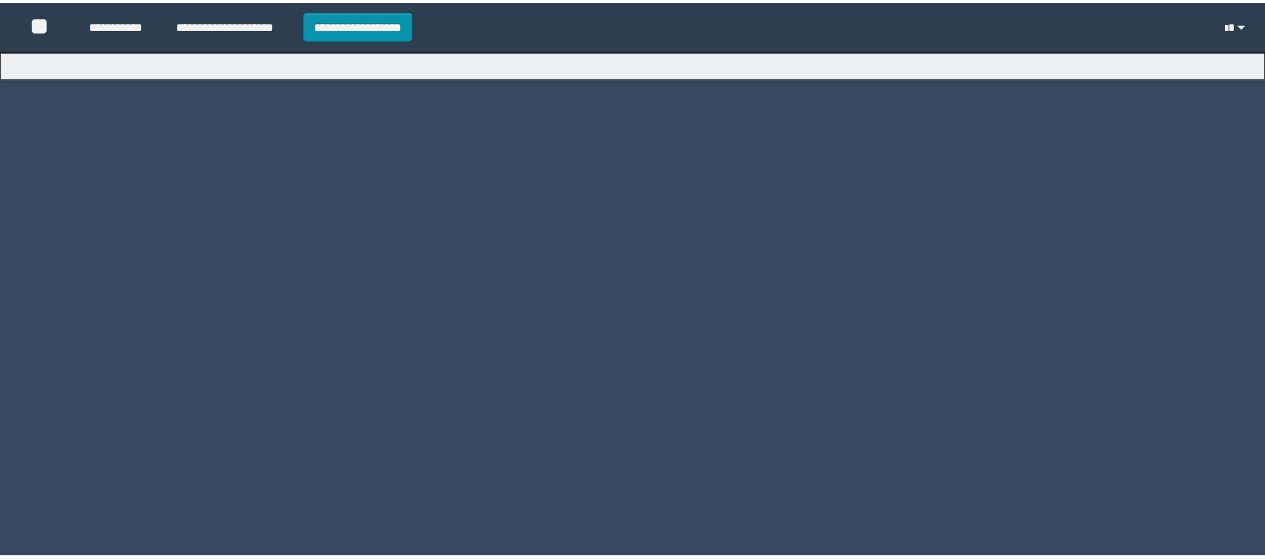 scroll, scrollTop: 0, scrollLeft: 0, axis: both 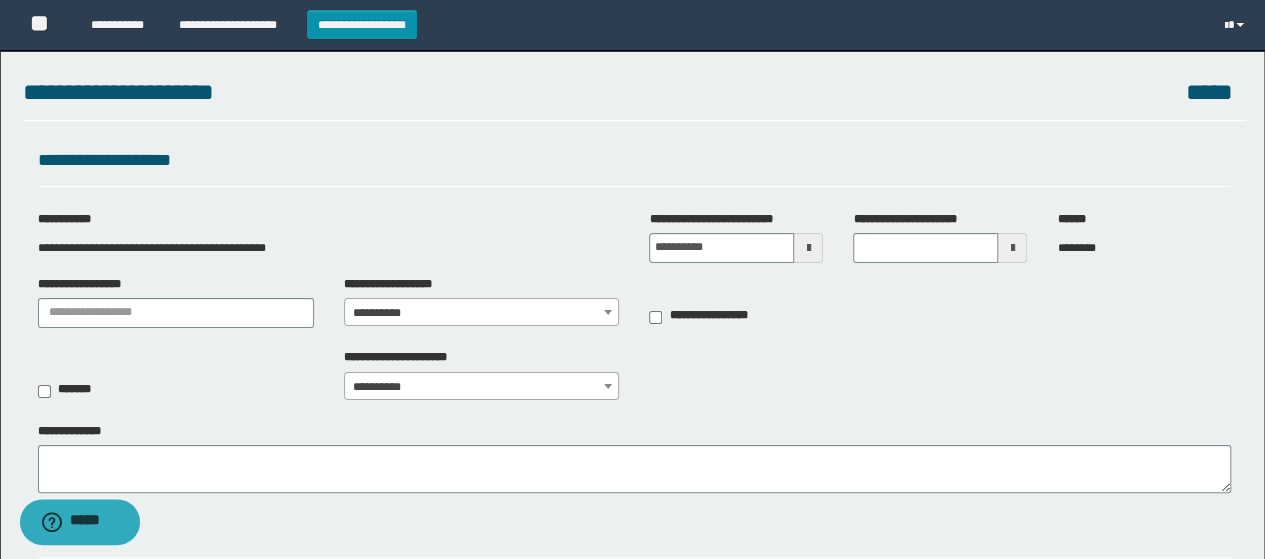 click at bounding box center [808, 248] 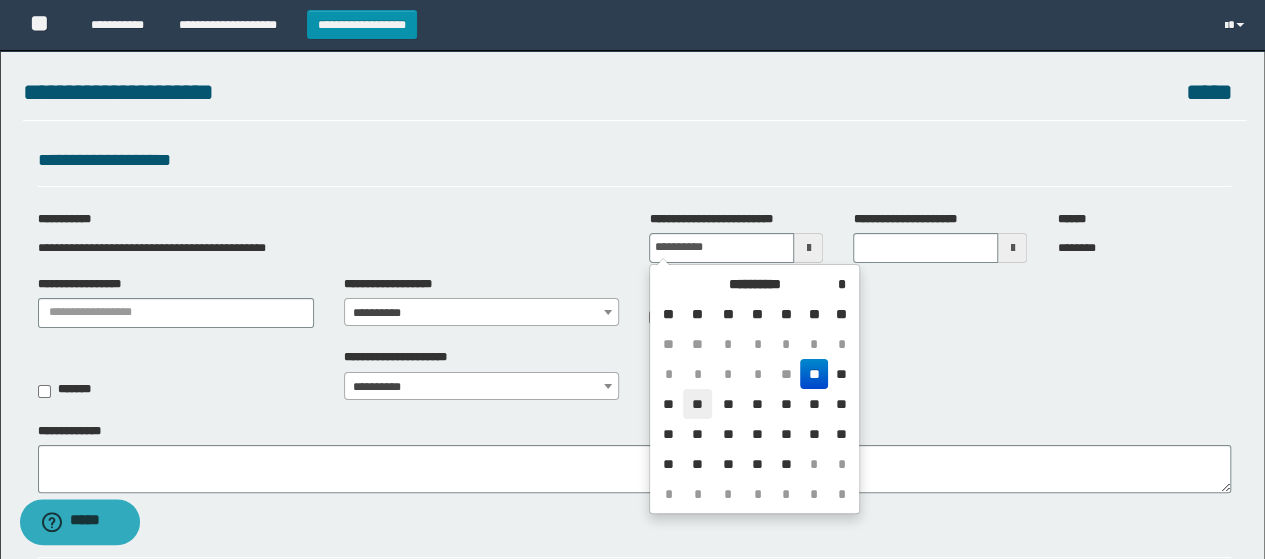 click on "**" at bounding box center (697, 404) 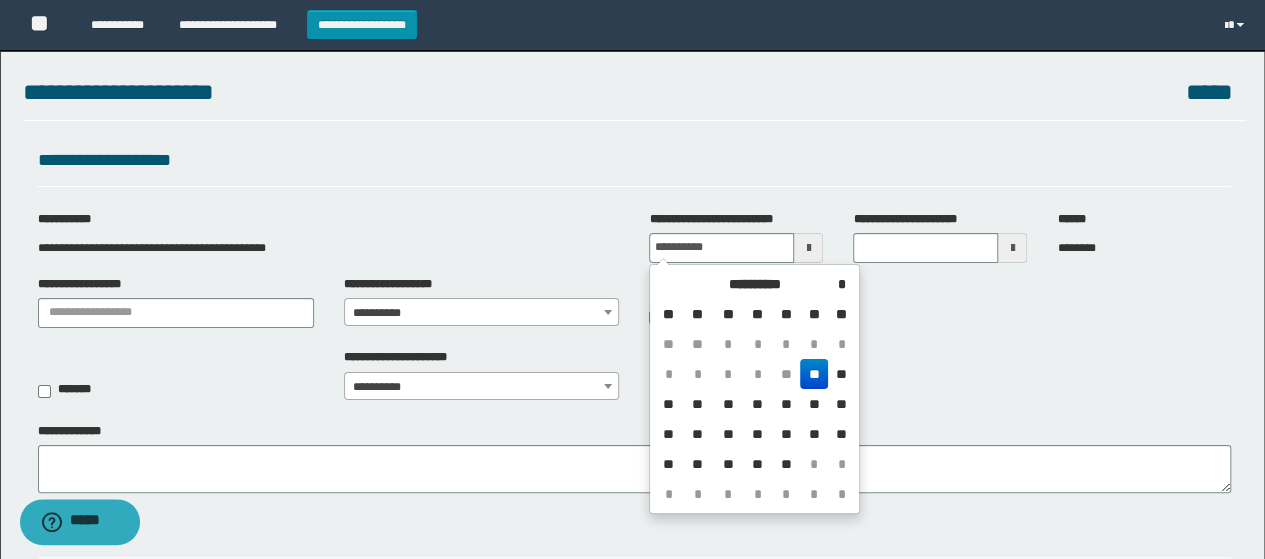 type on "**********" 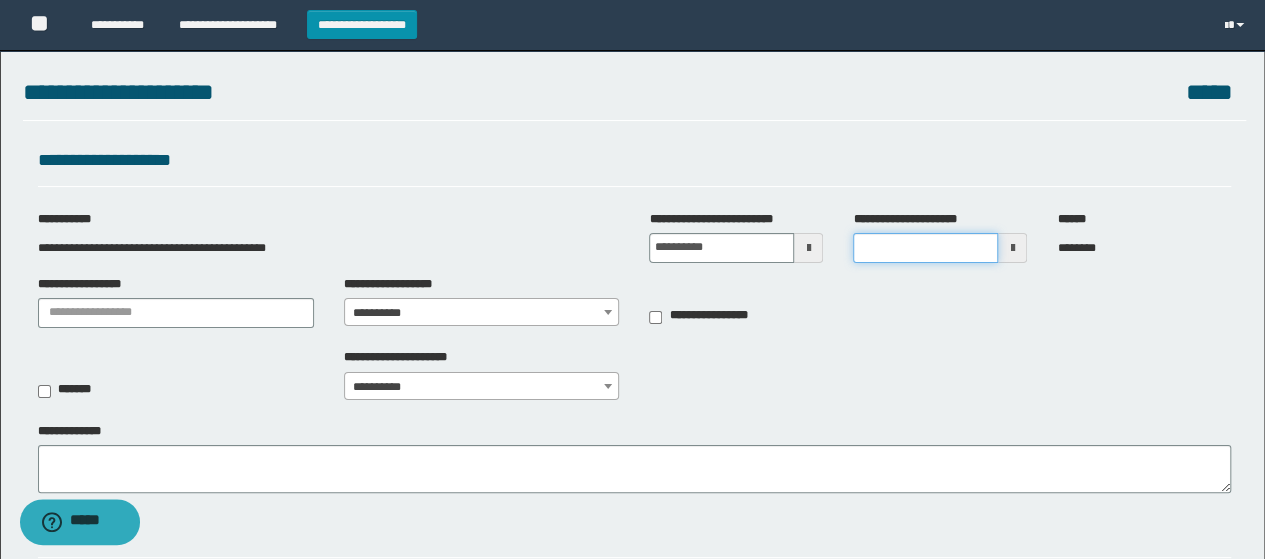 click on "**********" at bounding box center [925, 248] 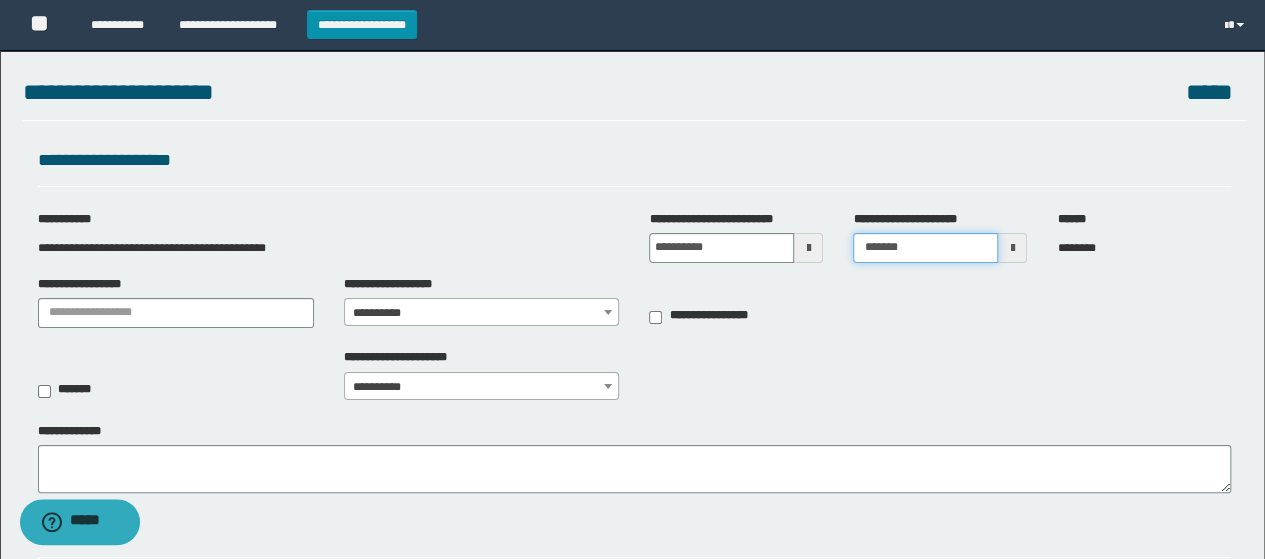 click on "*******" at bounding box center [925, 248] 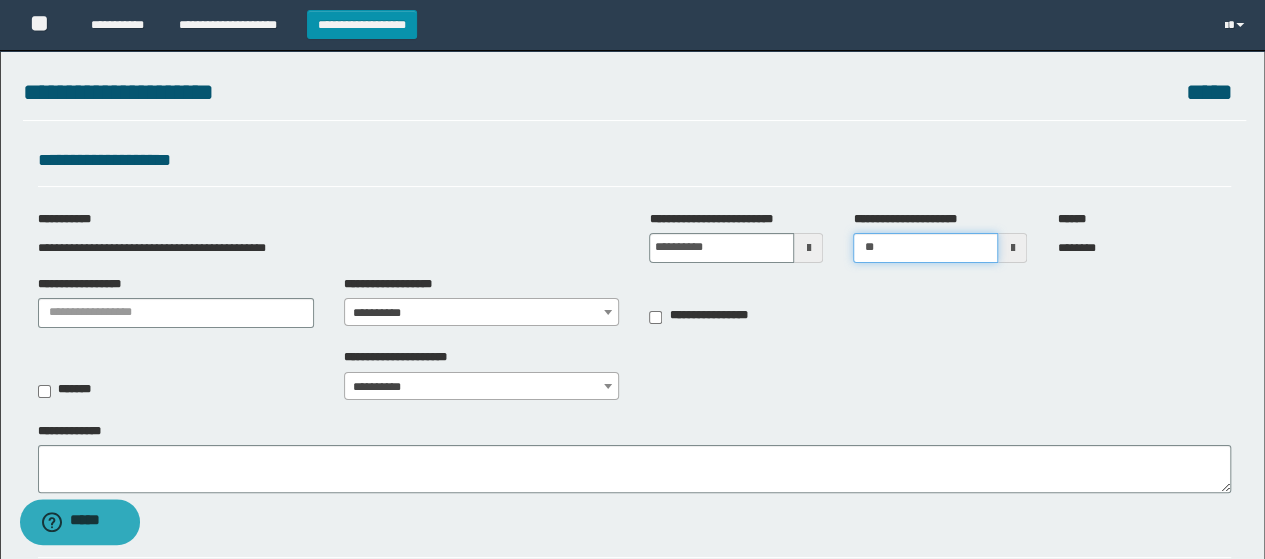 type on "*" 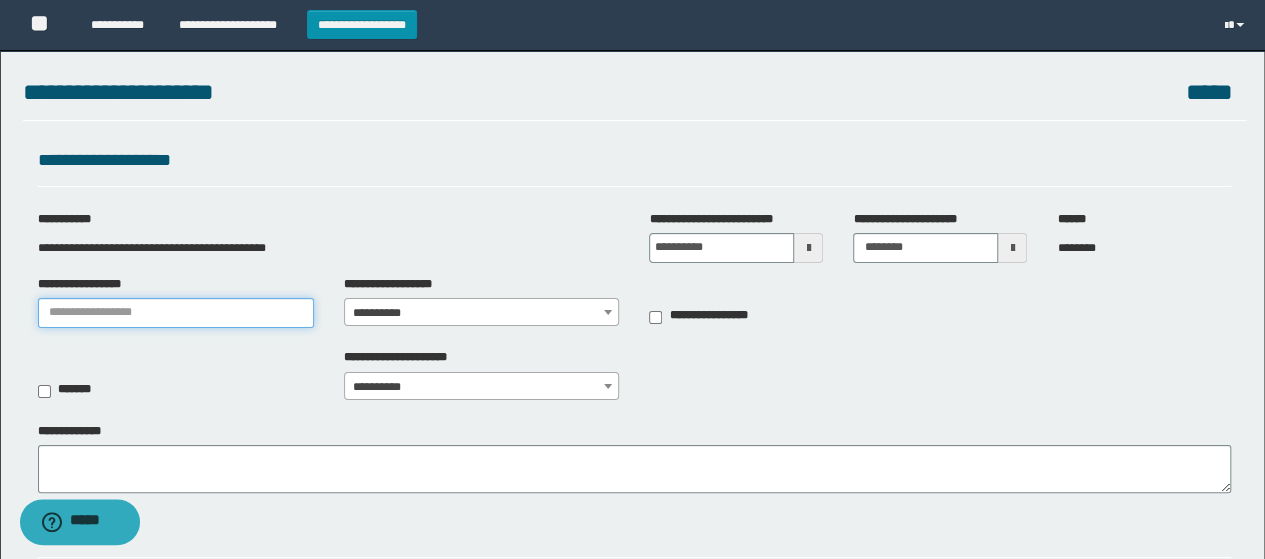 type on "*******" 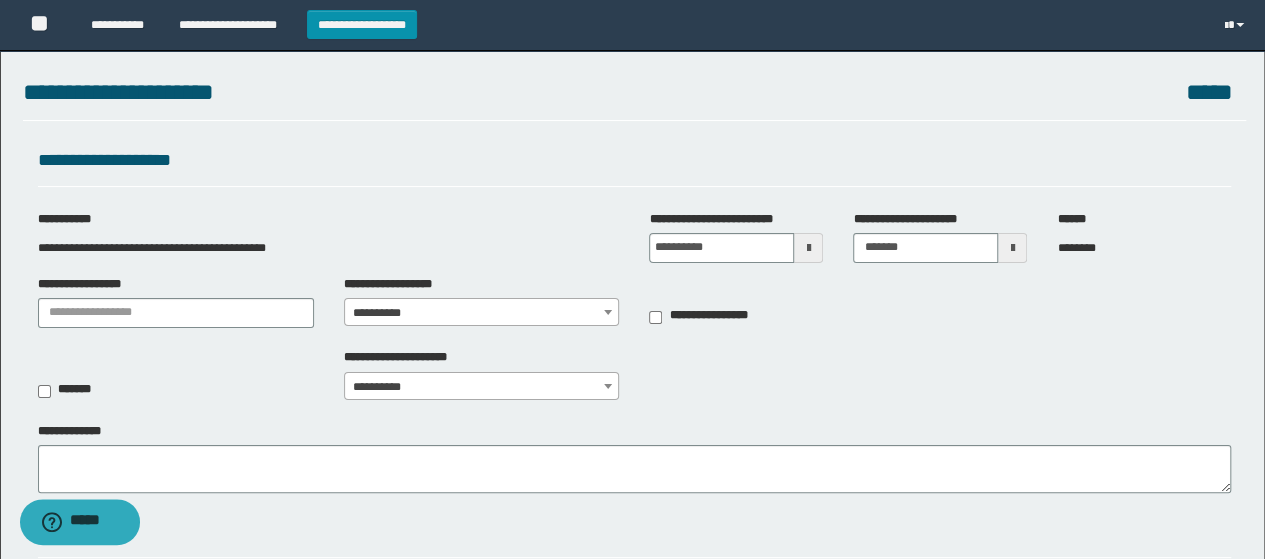 click on "**********" at bounding box center (482, 313) 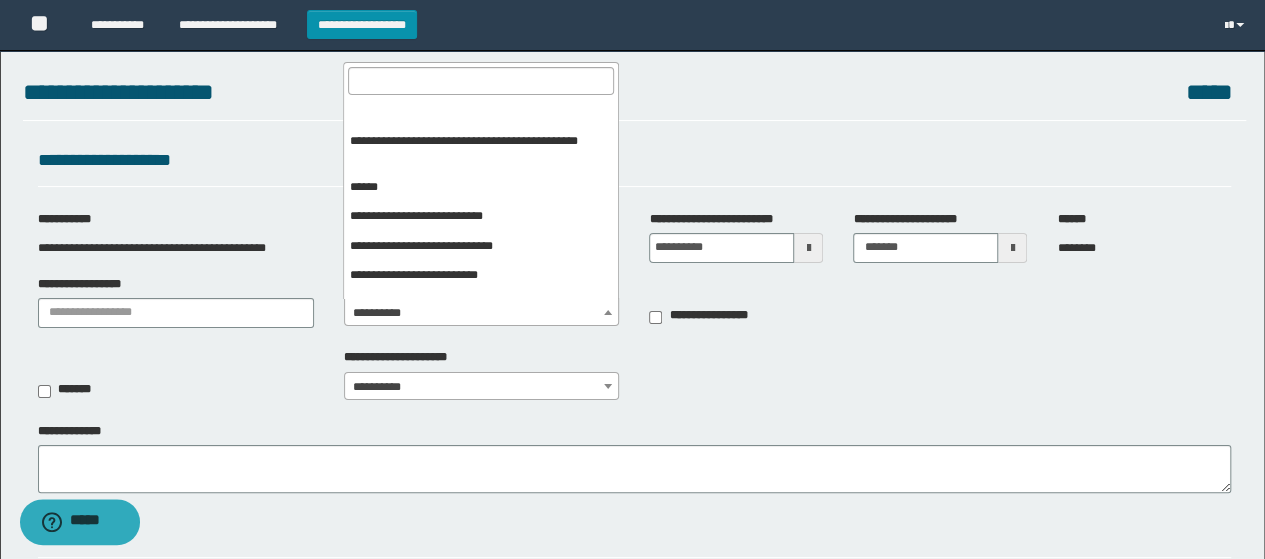 scroll, scrollTop: 300, scrollLeft: 0, axis: vertical 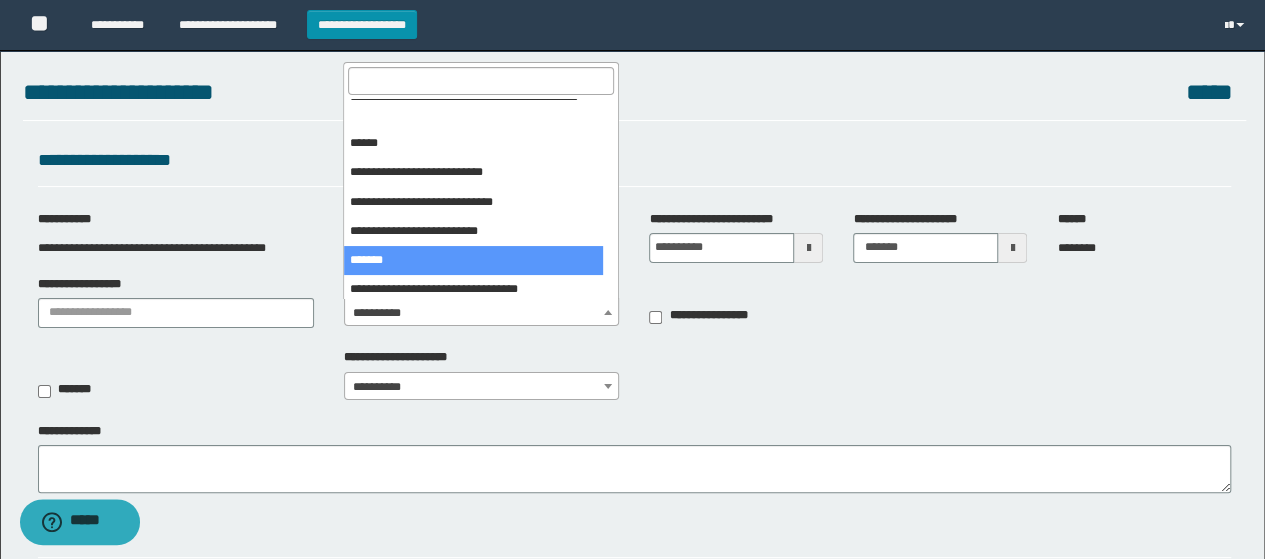 select on "***" 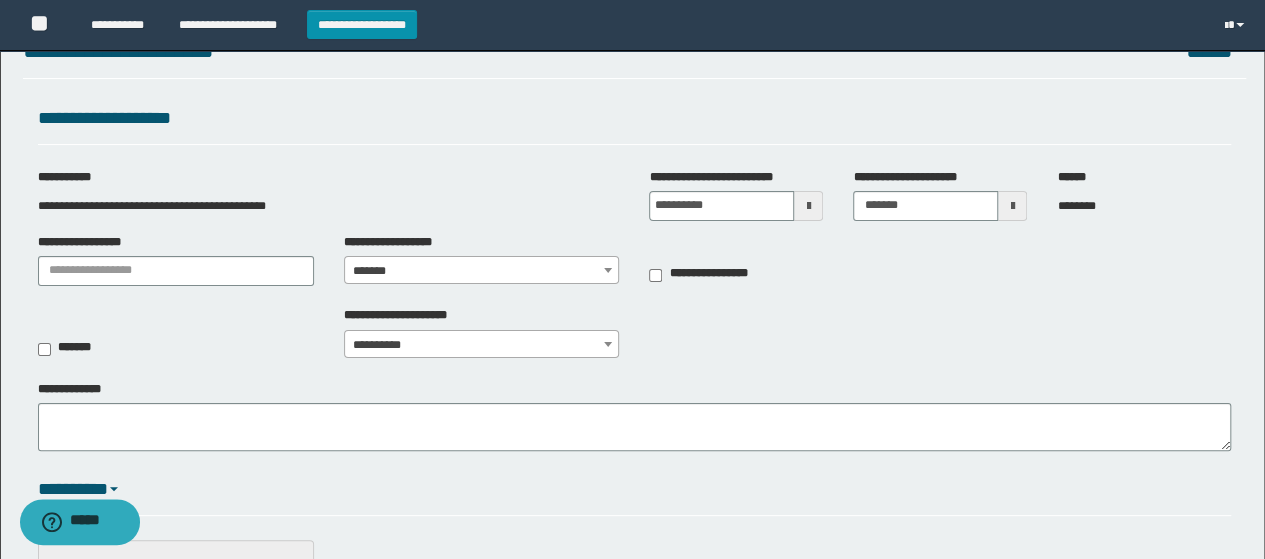 scroll, scrollTop: 100, scrollLeft: 0, axis: vertical 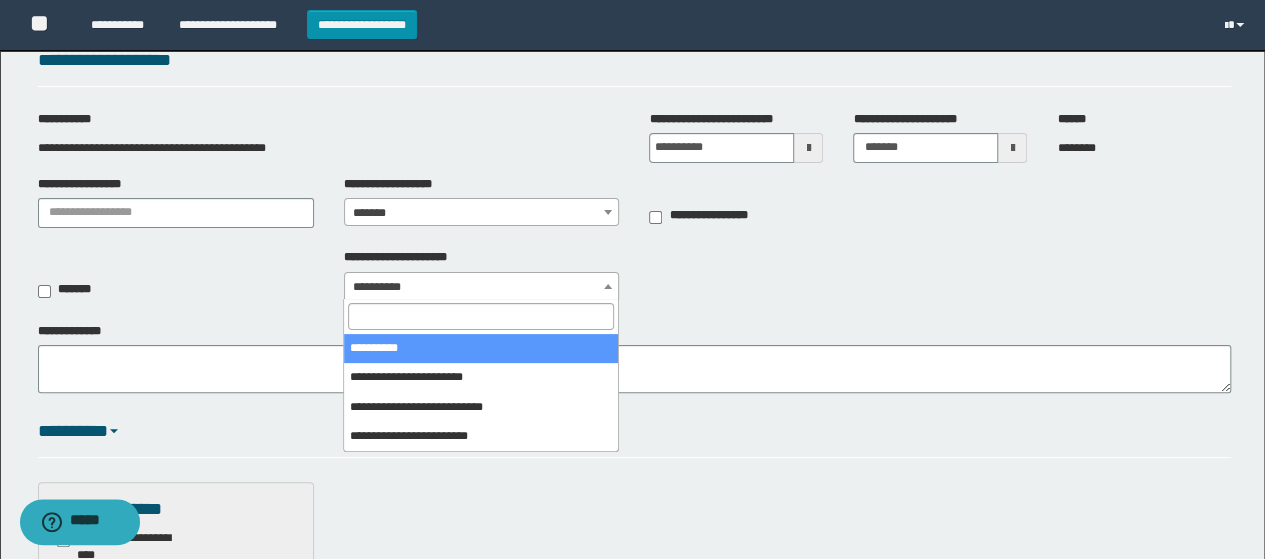 click on "**********" at bounding box center (482, 287) 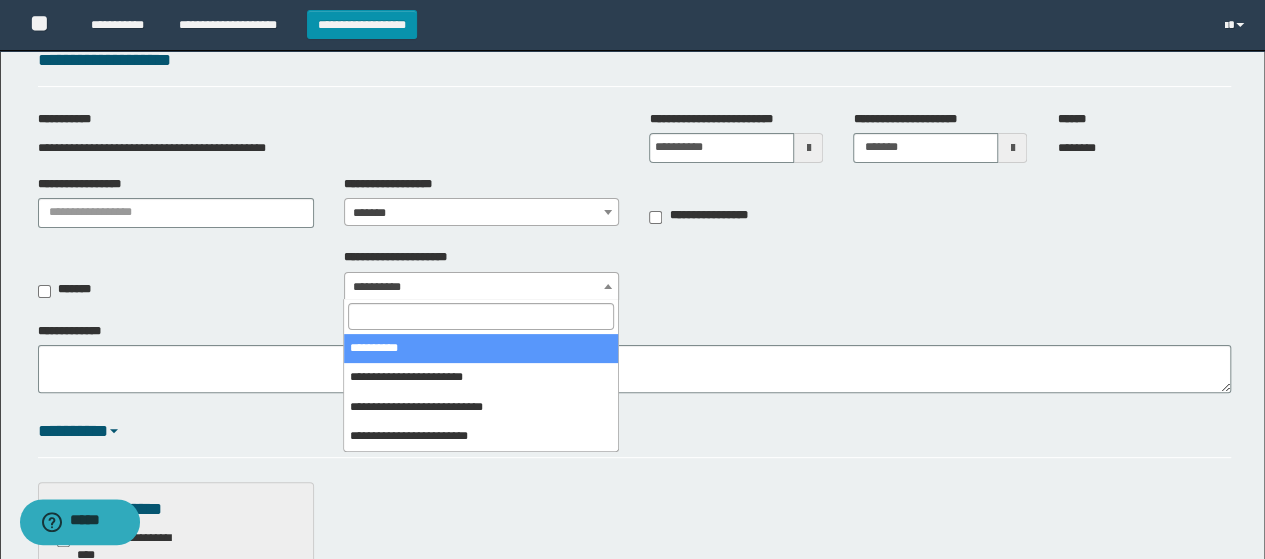 click on "**********" at bounding box center (482, 287) 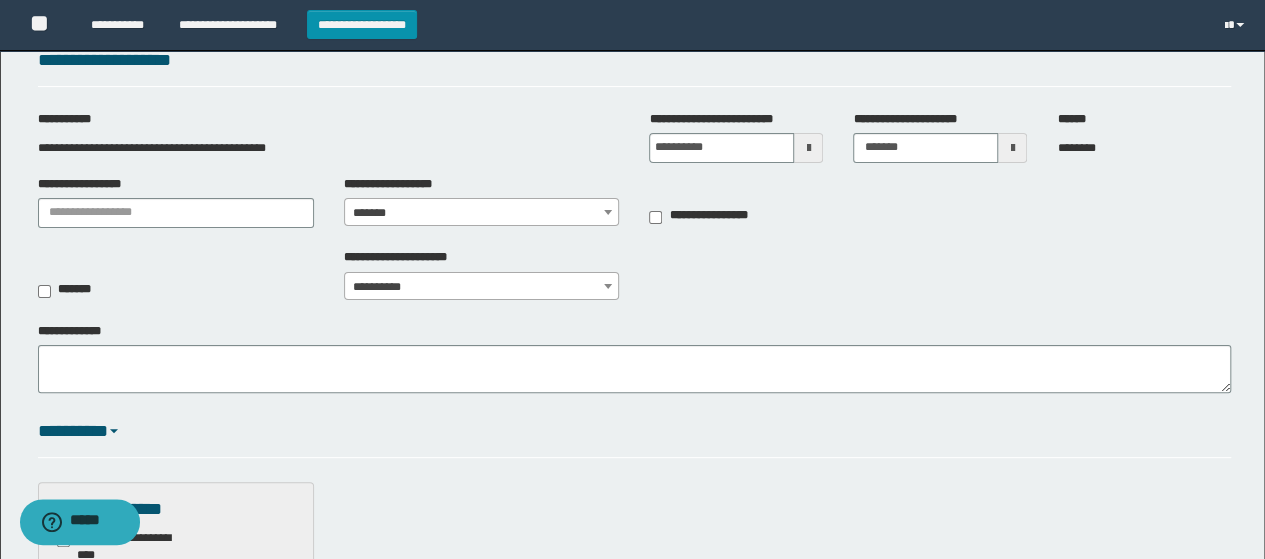 click on "**********" at bounding box center (787, 207) 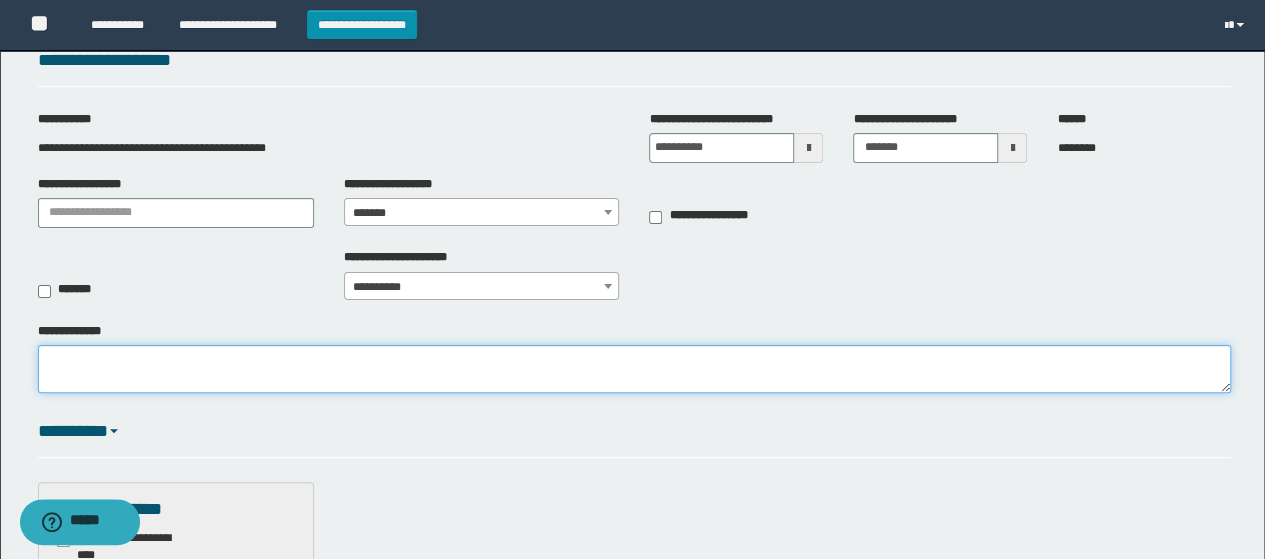 click on "**********" at bounding box center (635, 369) 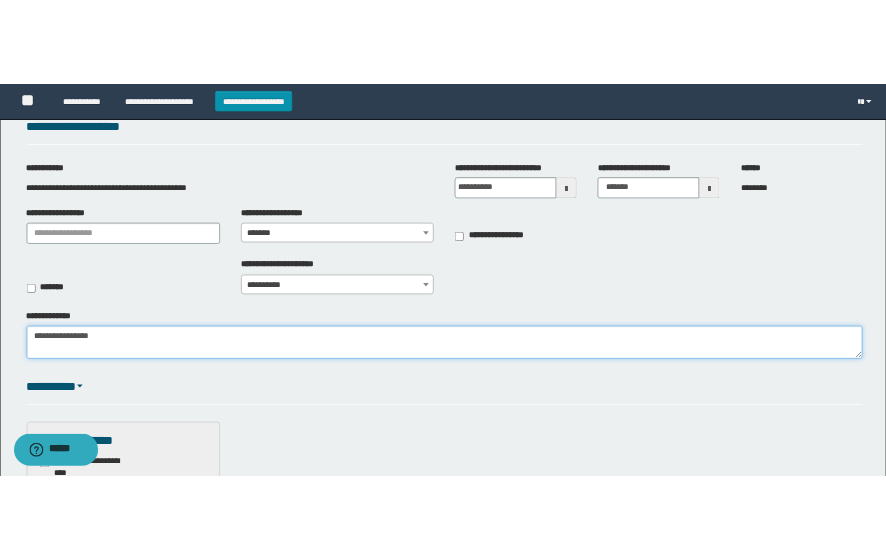 scroll, scrollTop: 0, scrollLeft: 0, axis: both 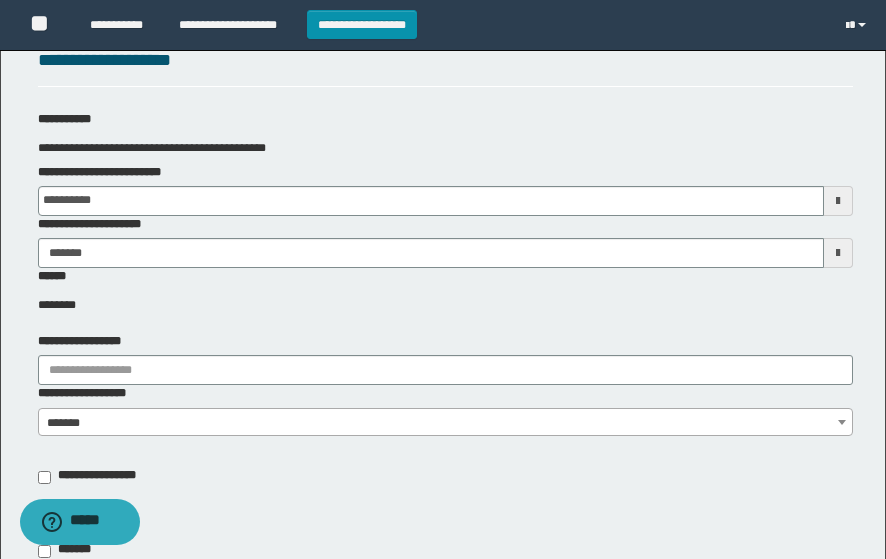 click on "**********" at bounding box center [443, 1133] 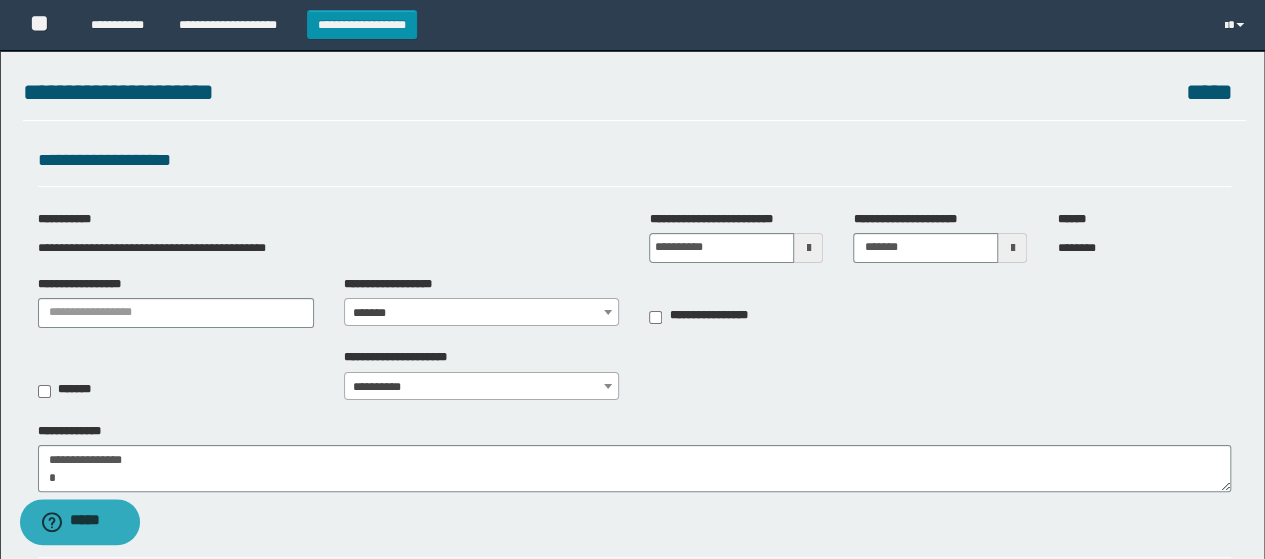 scroll, scrollTop: 200, scrollLeft: 0, axis: vertical 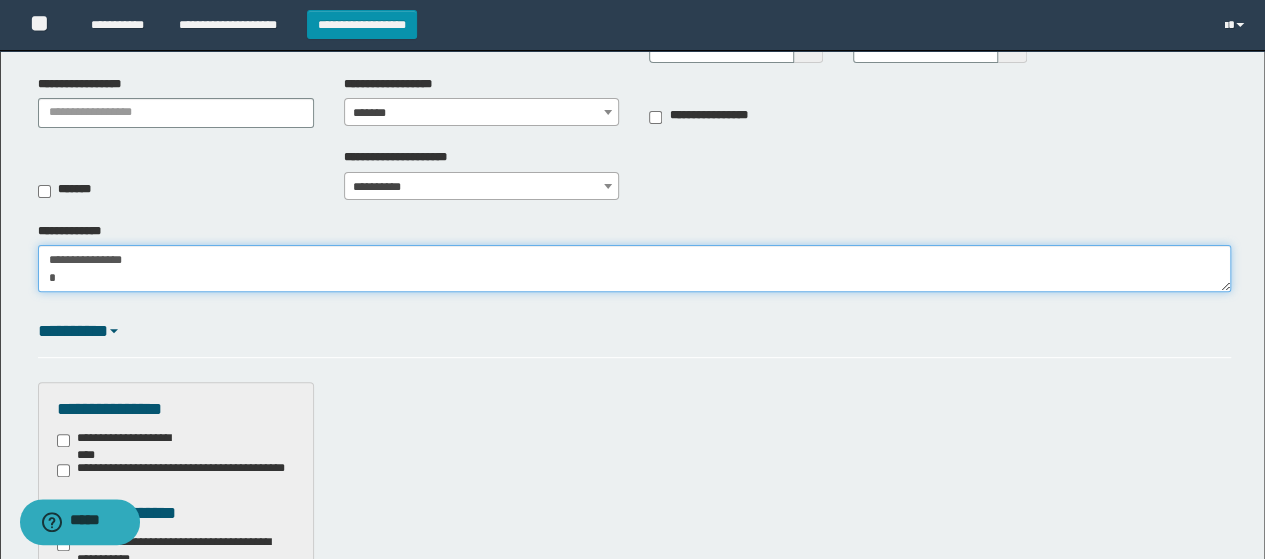 click on "**********" at bounding box center [635, 268] 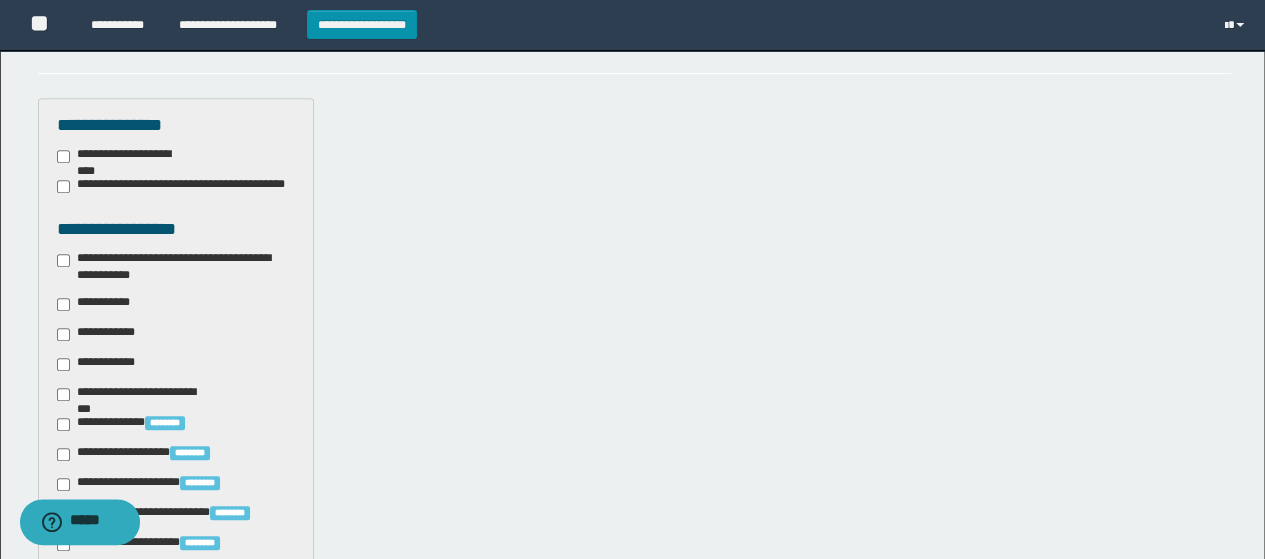 scroll, scrollTop: 600, scrollLeft: 0, axis: vertical 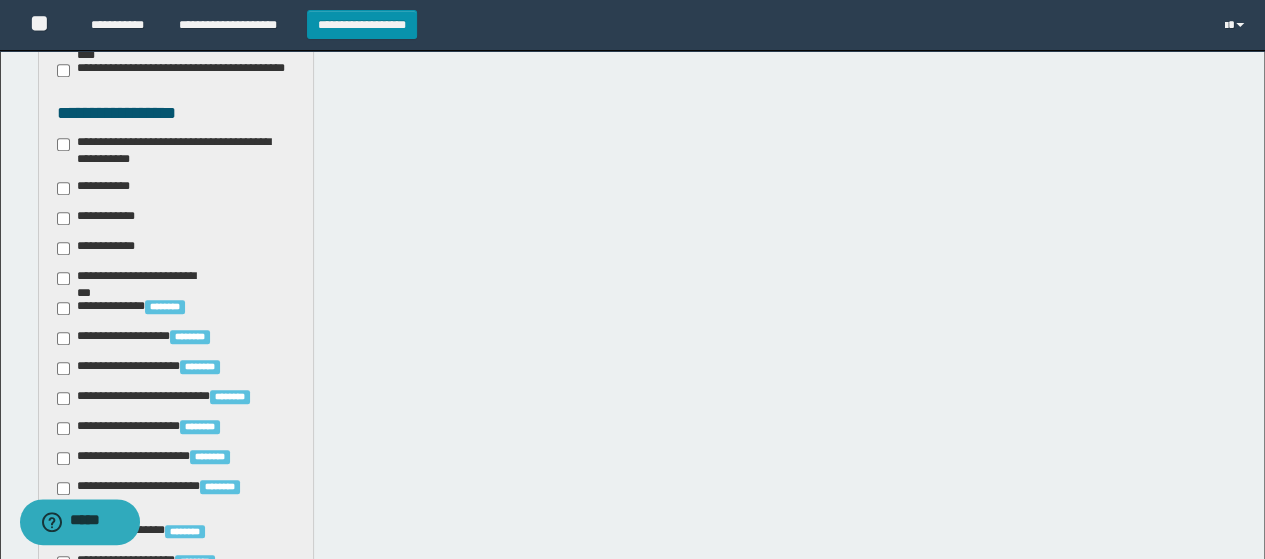 type on "**********" 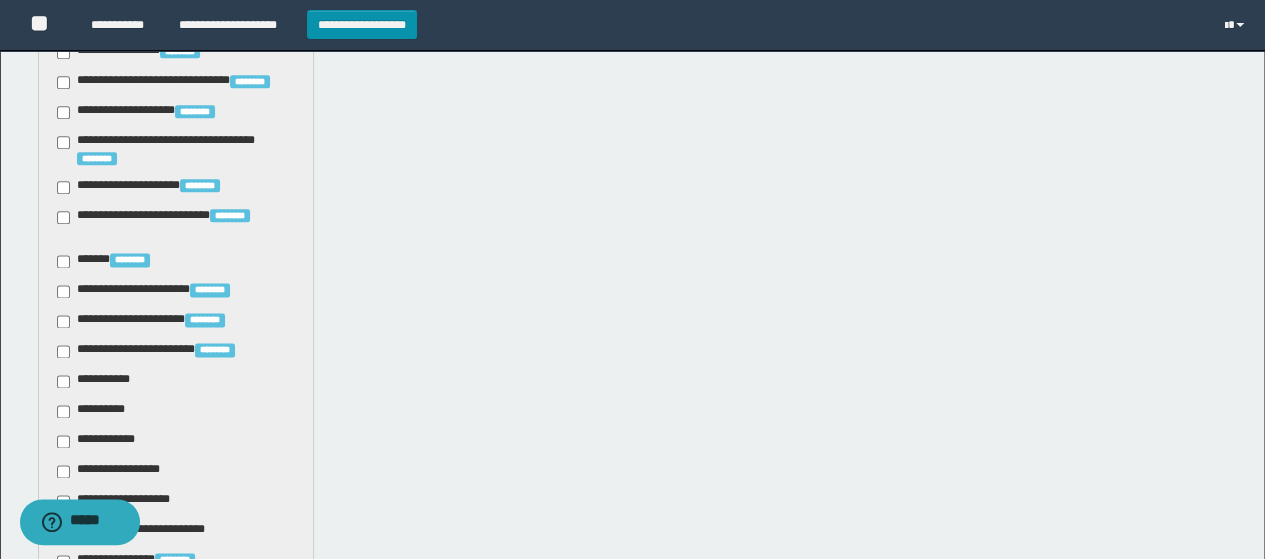 scroll, scrollTop: 1100, scrollLeft: 0, axis: vertical 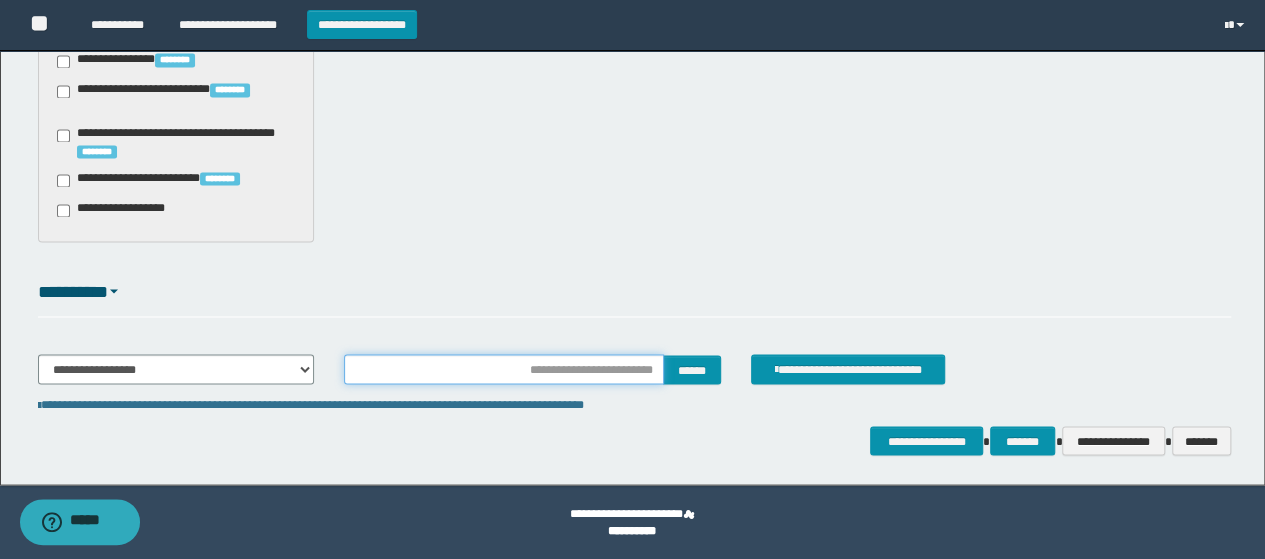 click at bounding box center [504, 369] 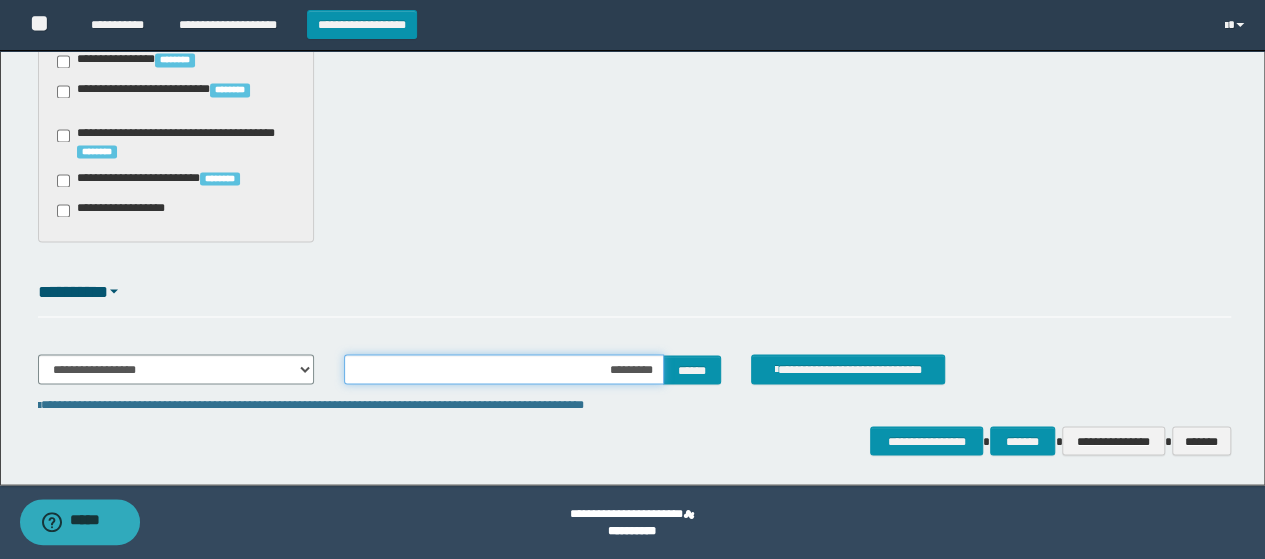type on "**********" 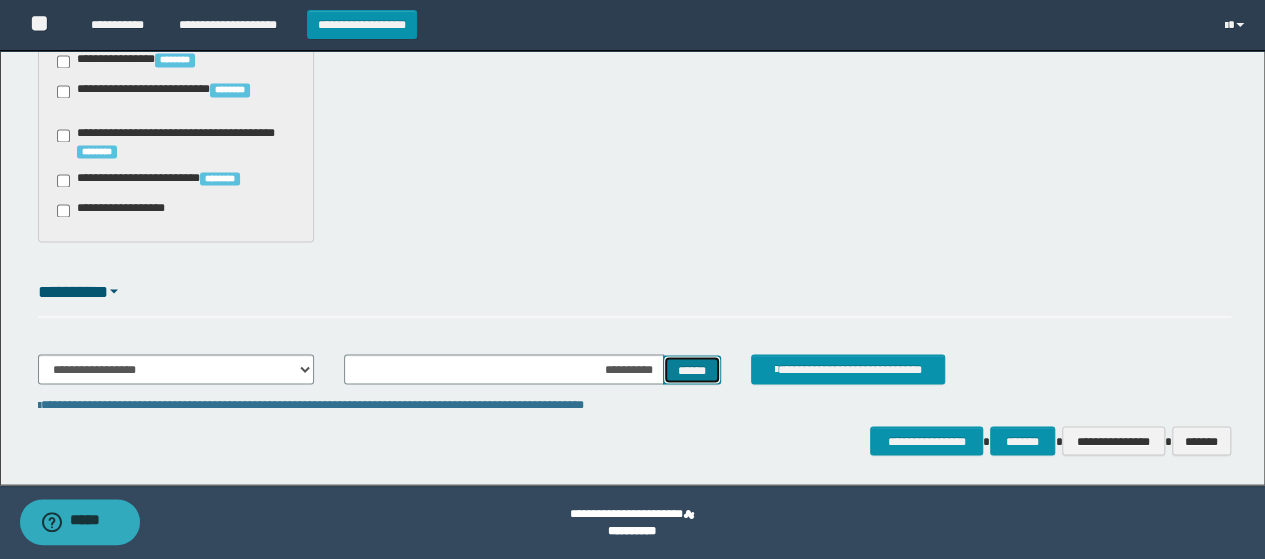 click on "******" at bounding box center (692, 369) 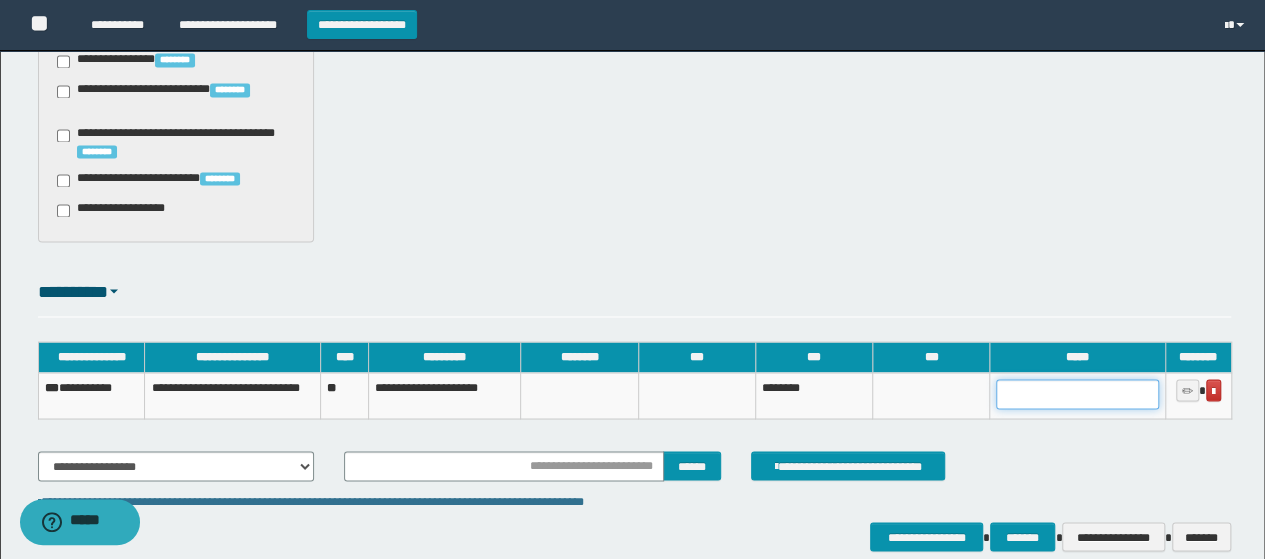 click at bounding box center (1077, 394) 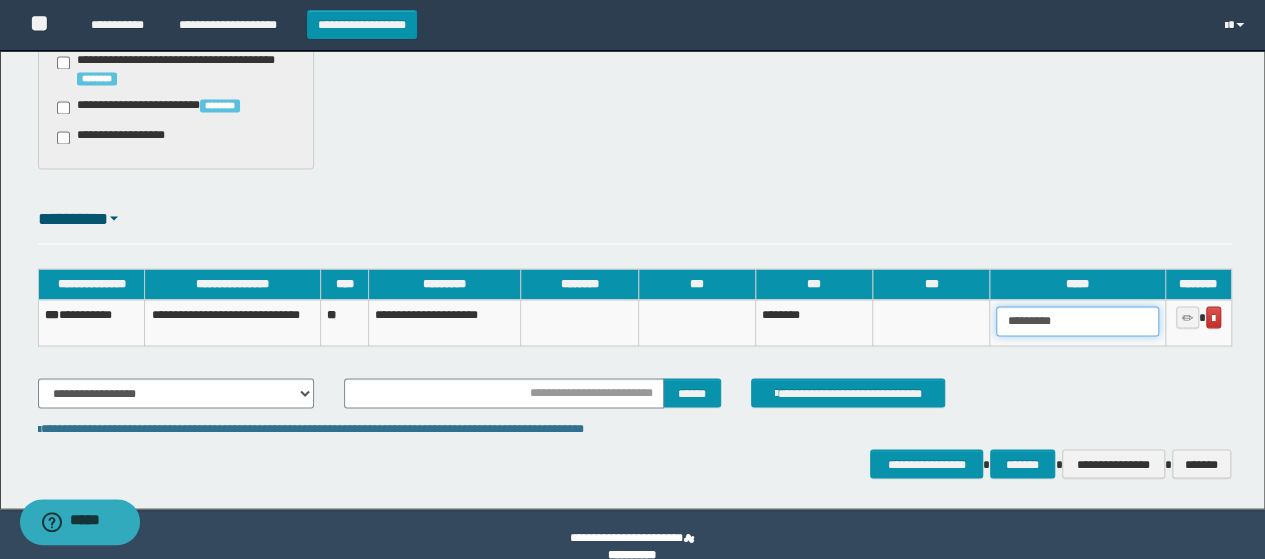 scroll, scrollTop: 1766, scrollLeft: 0, axis: vertical 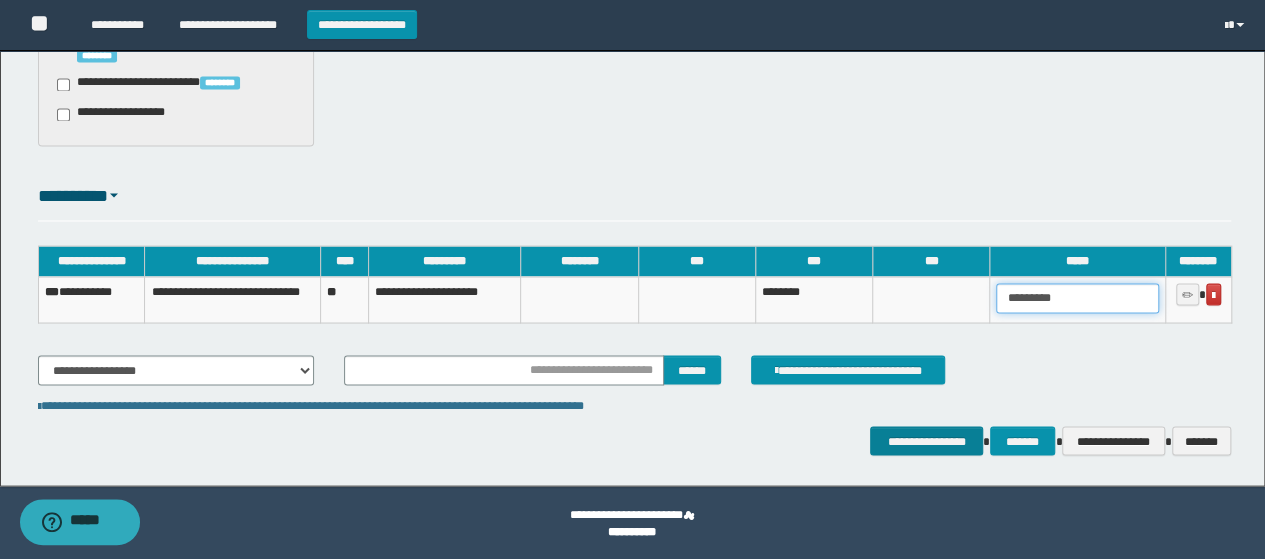 type on "*********" 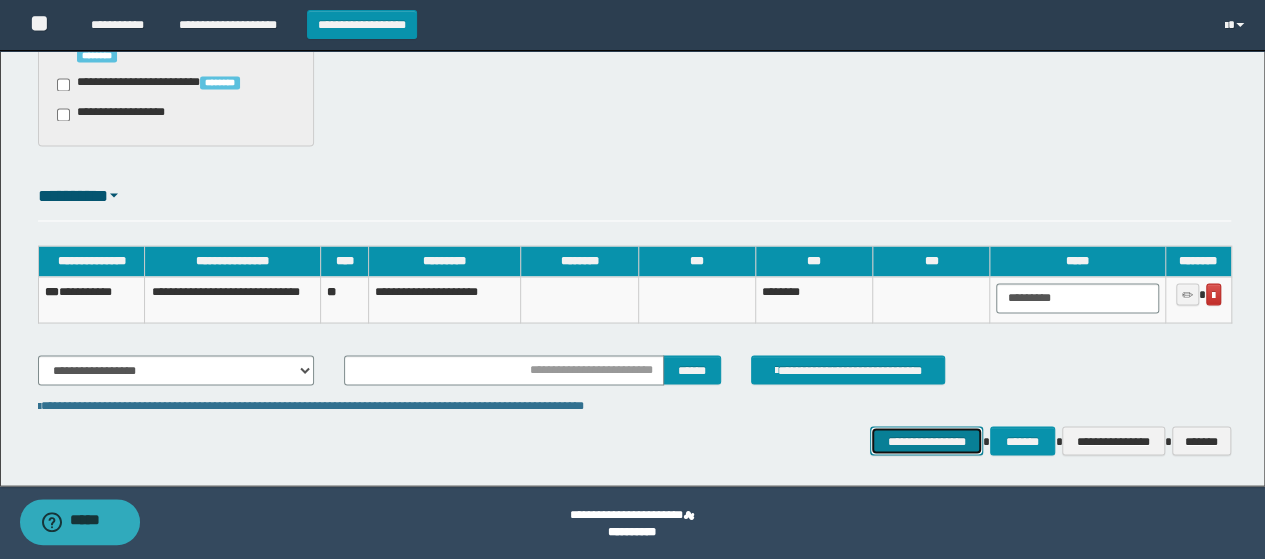 click on "**********" at bounding box center [926, 440] 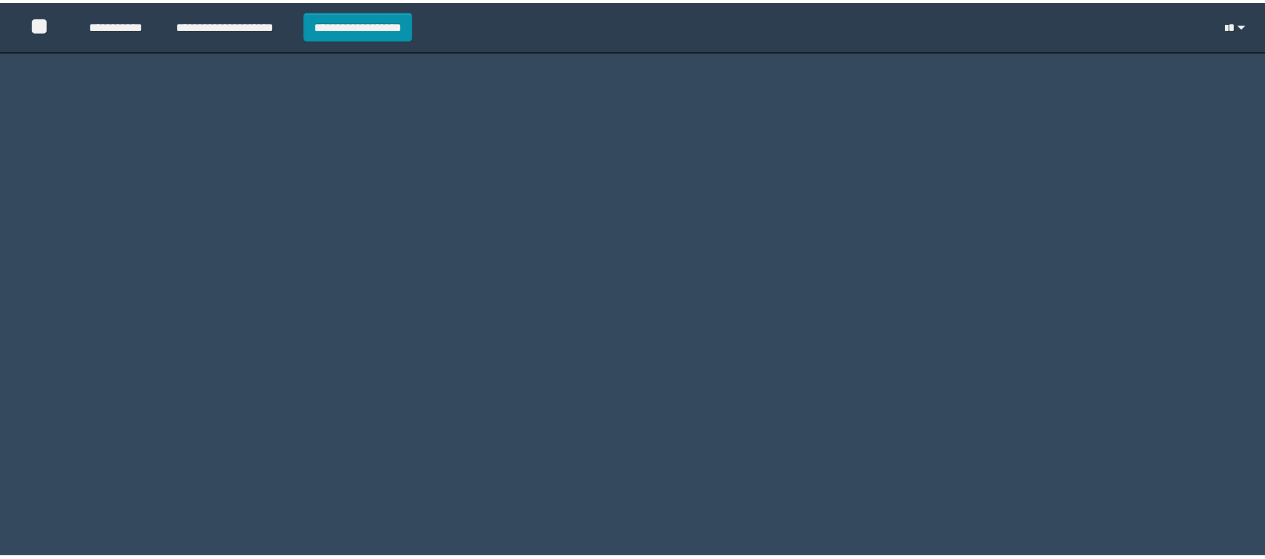 scroll, scrollTop: 0, scrollLeft: 0, axis: both 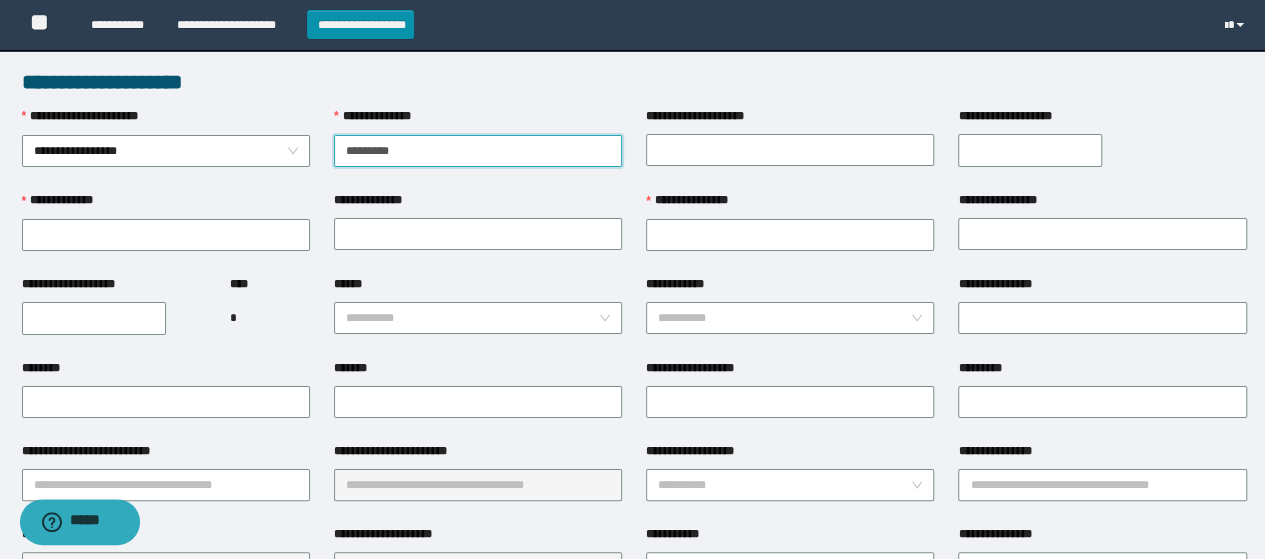 type on "**********" 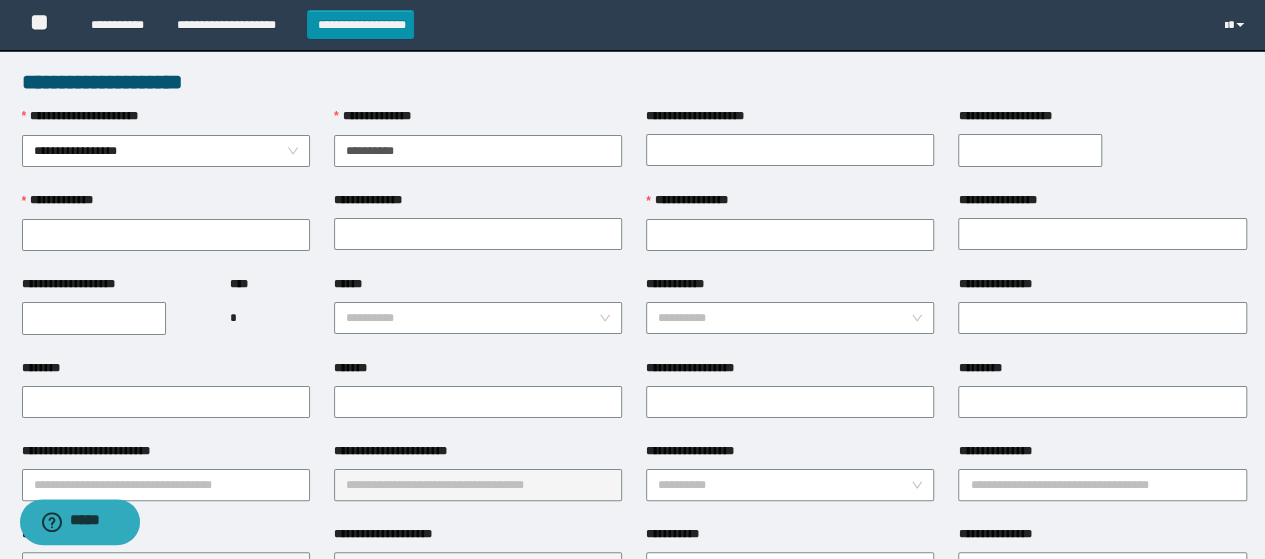 click on "**********" at bounding box center (790, 149) 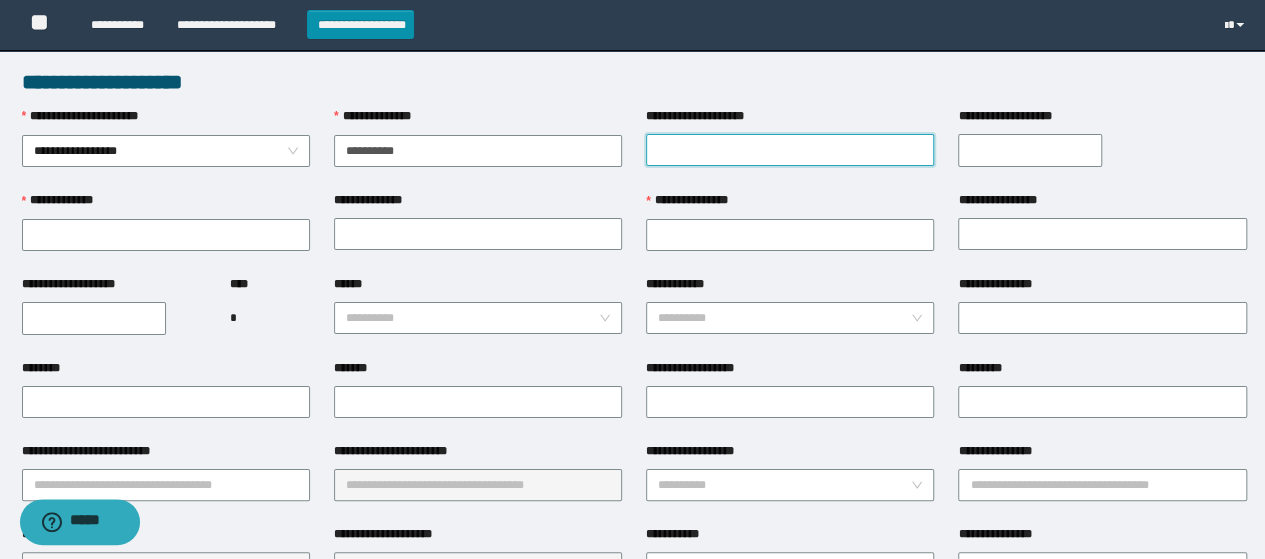 click on "**********" at bounding box center [790, 150] 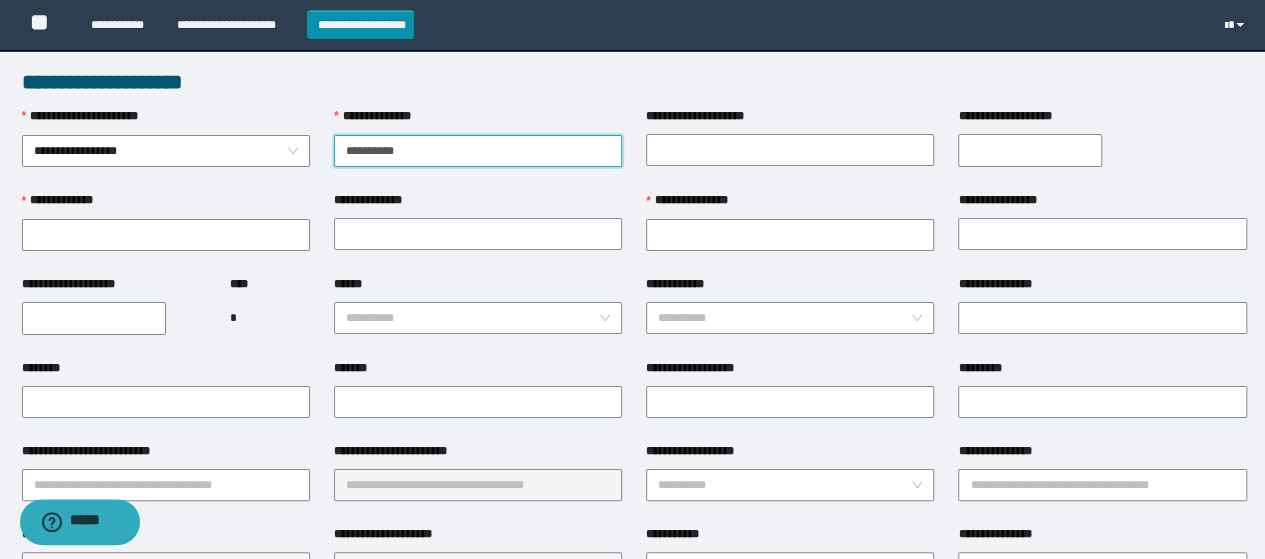 drag, startPoint x: 373, startPoint y: 154, endPoint x: 388, endPoint y: 155, distance: 15.033297 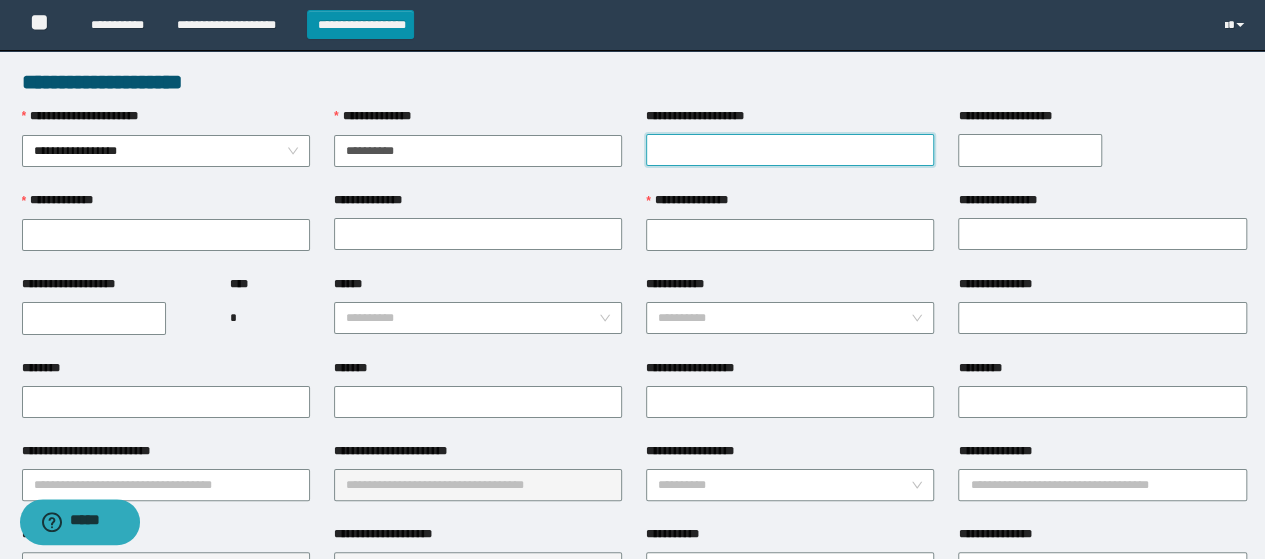 click on "**********" at bounding box center (790, 150) 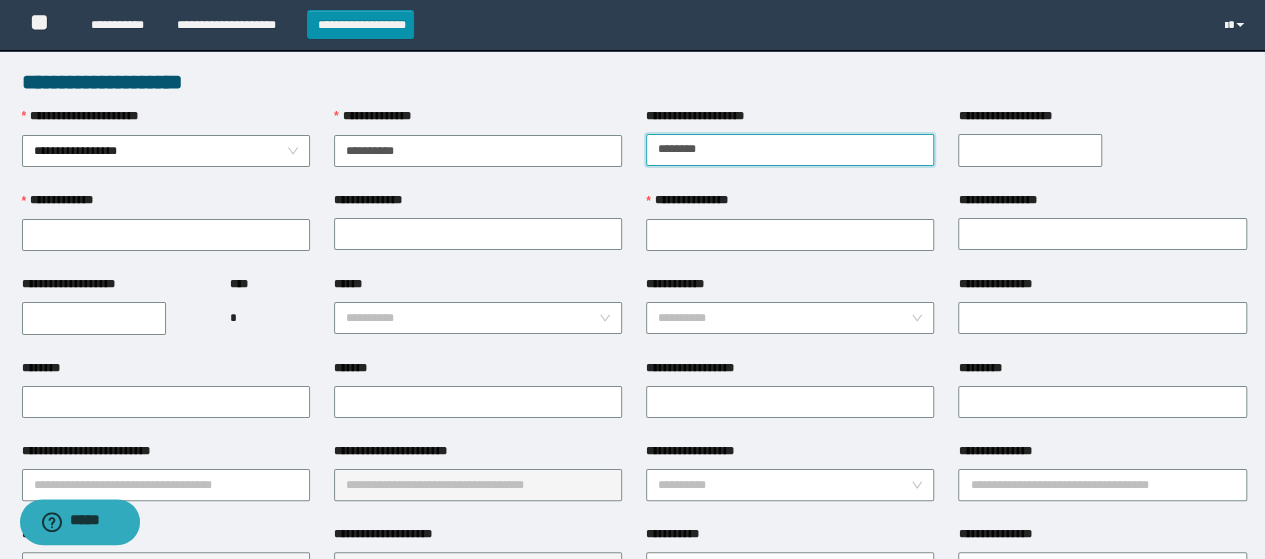 type on "********" 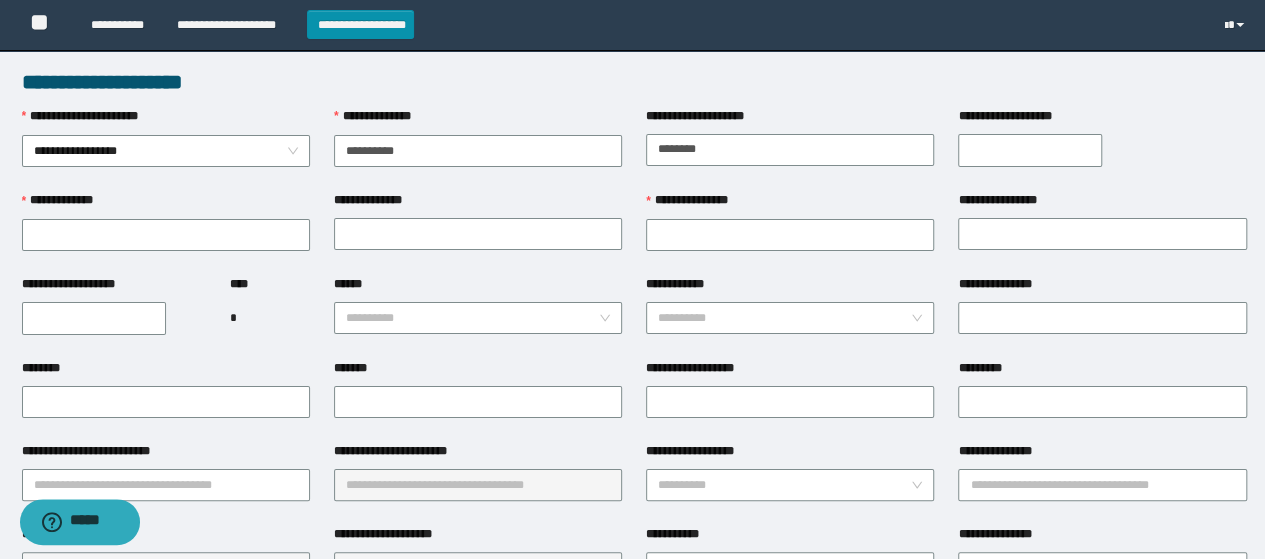 type on "**********" 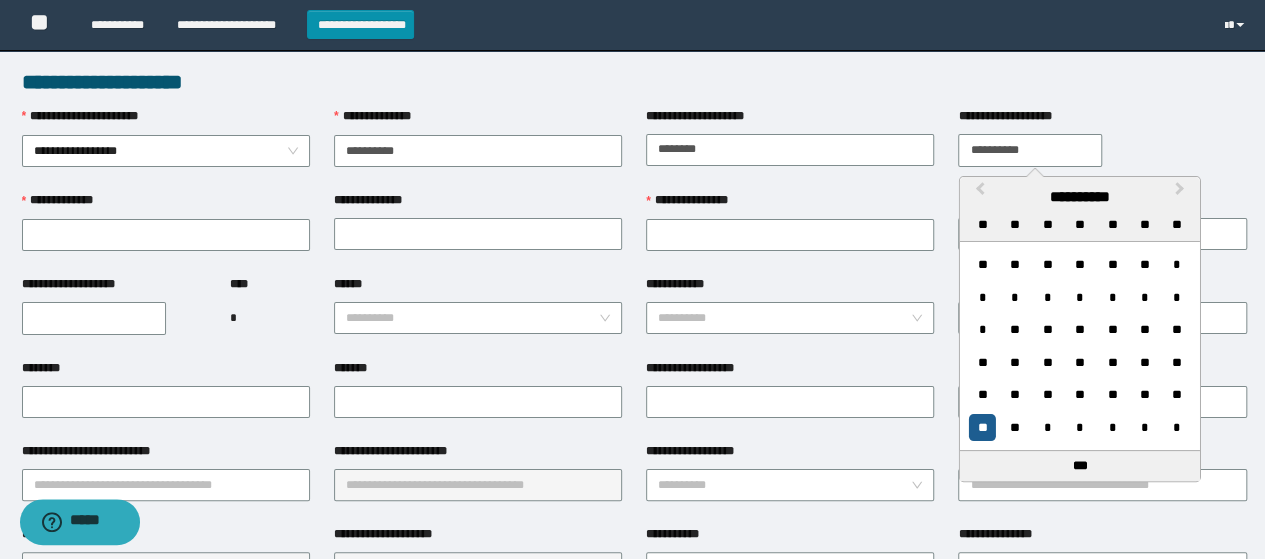type on "**********" 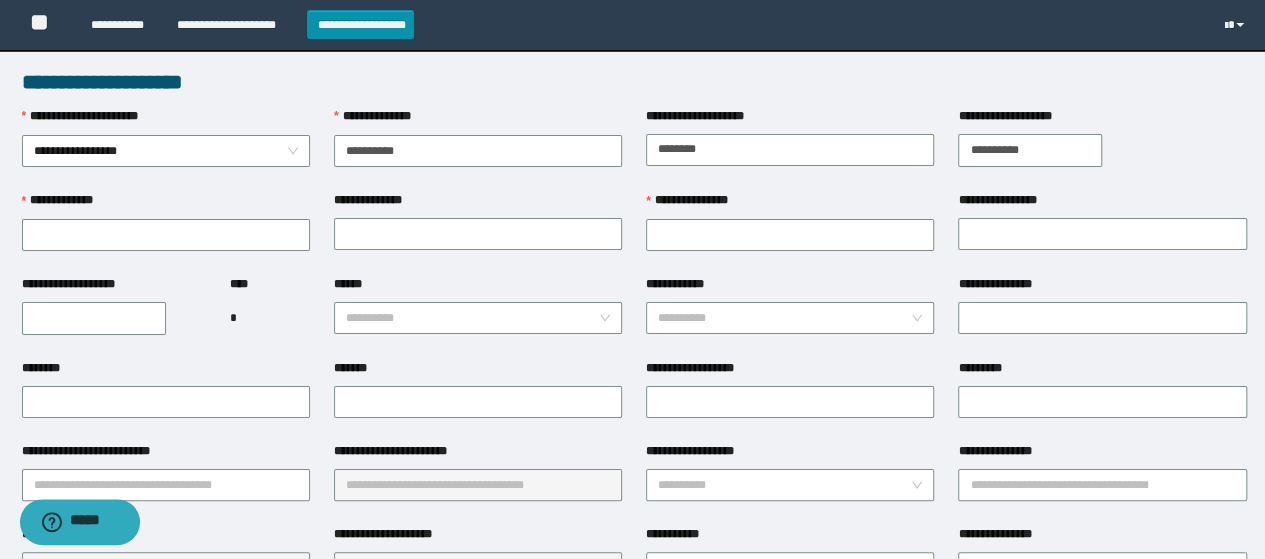 click on "**********" at bounding box center [478, 204] 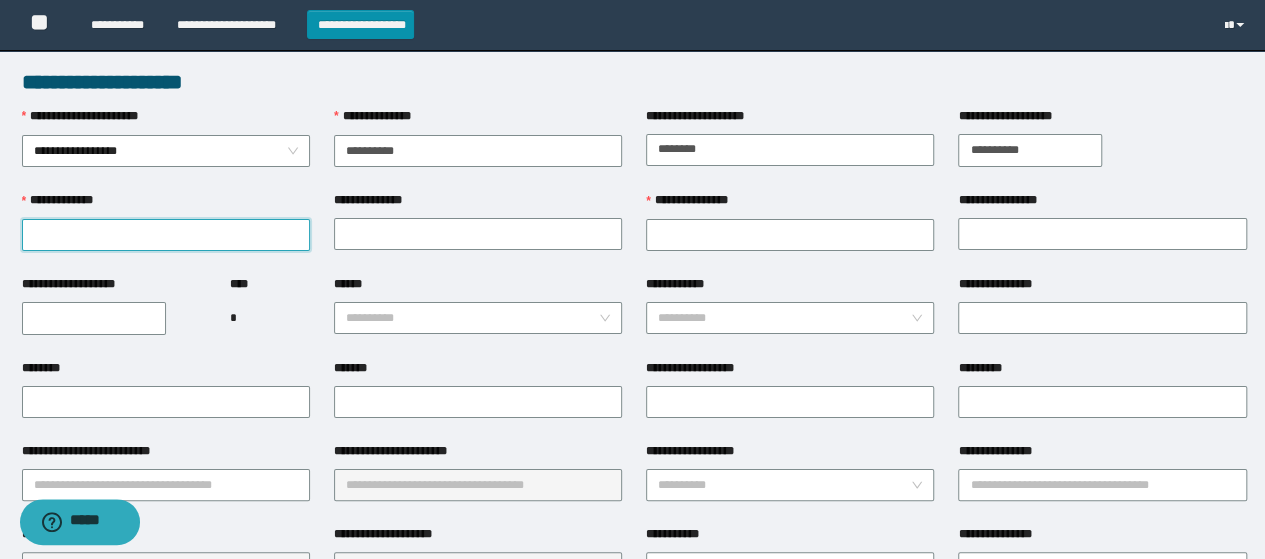 click on "**********" at bounding box center (166, 235) 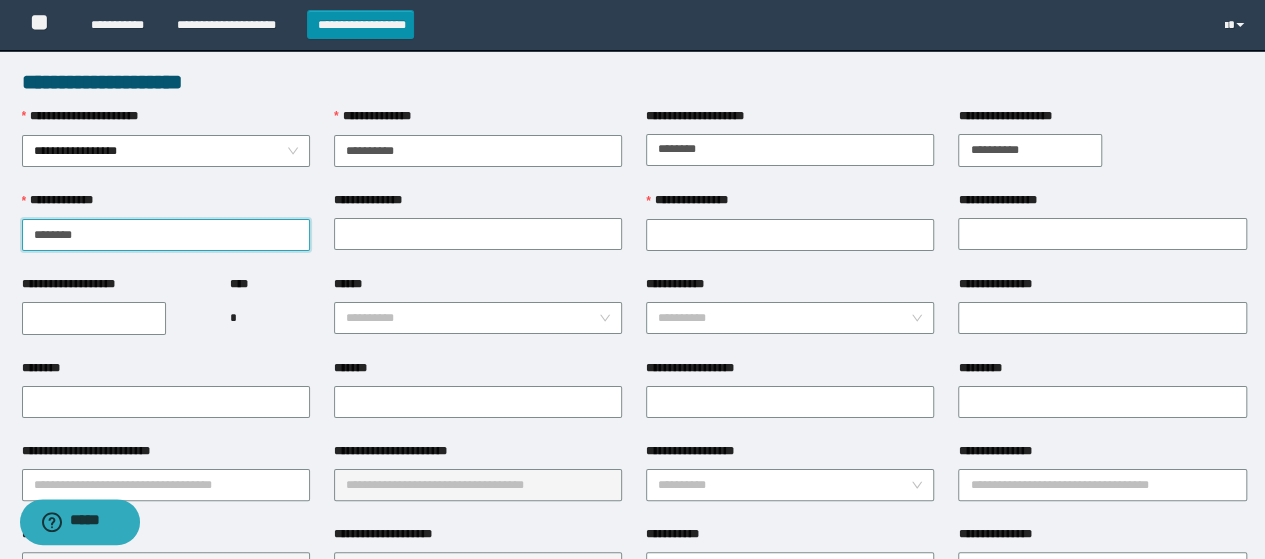type on "********" 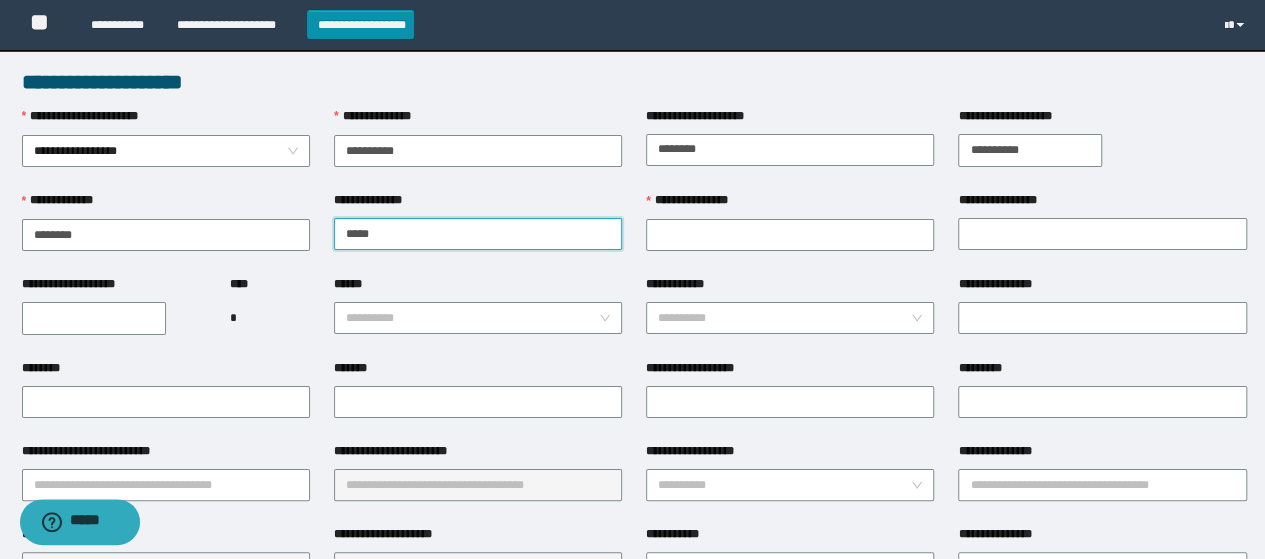 type on "*****" 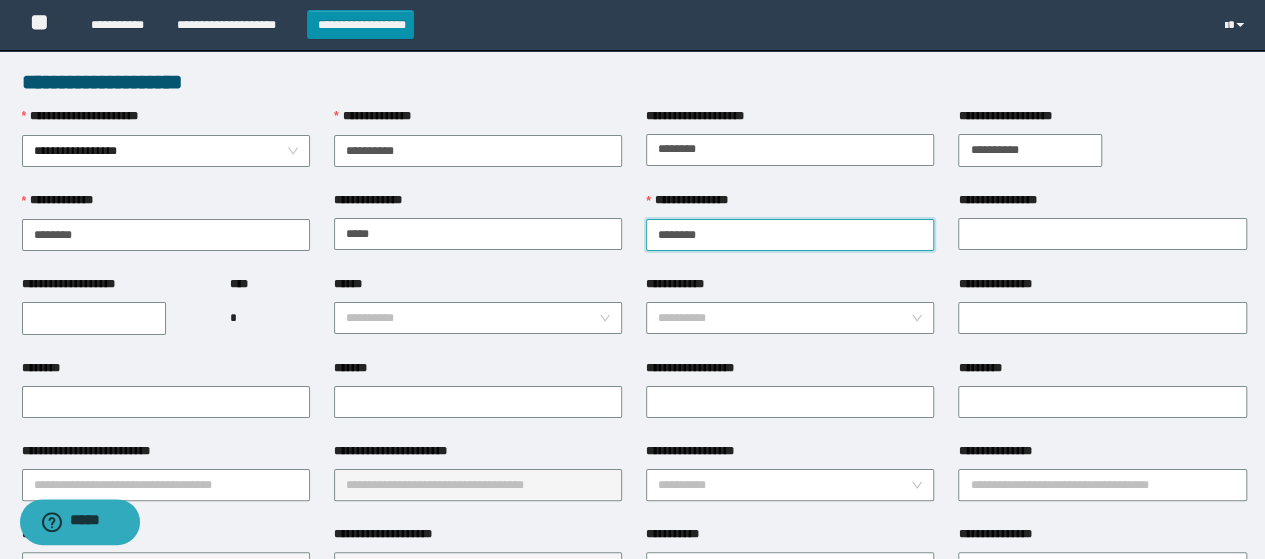 type on "********" 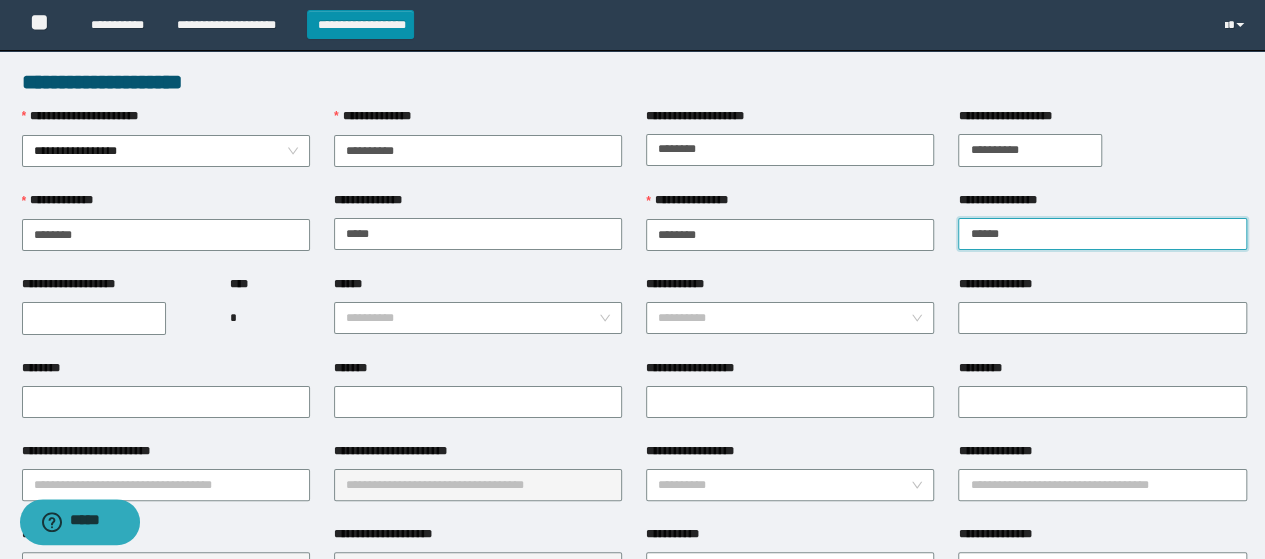 type on "******" 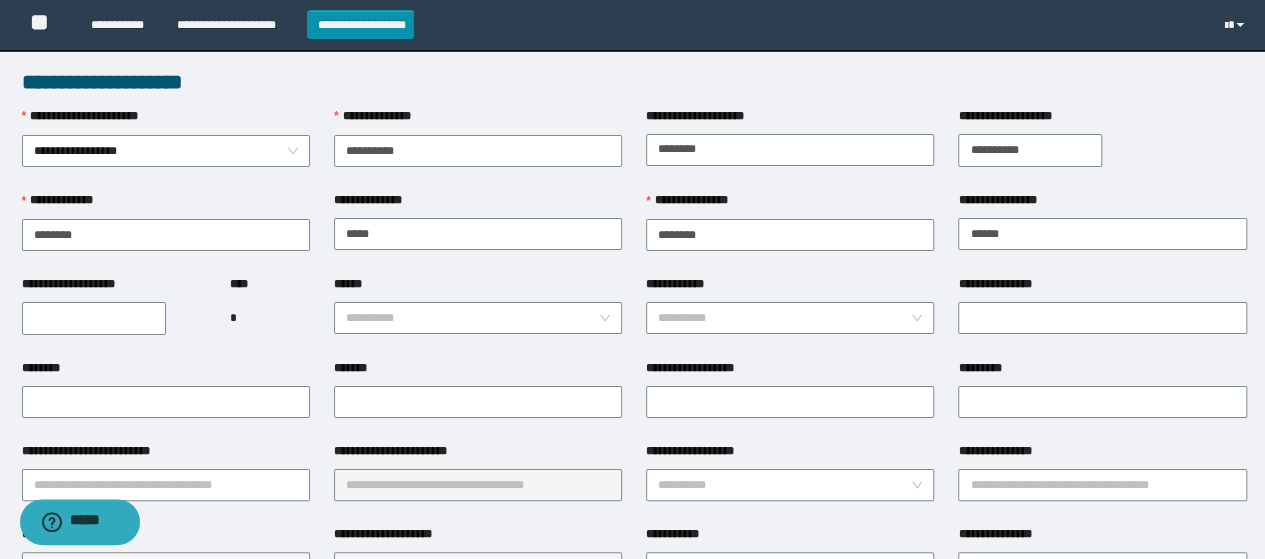 type on "**********" 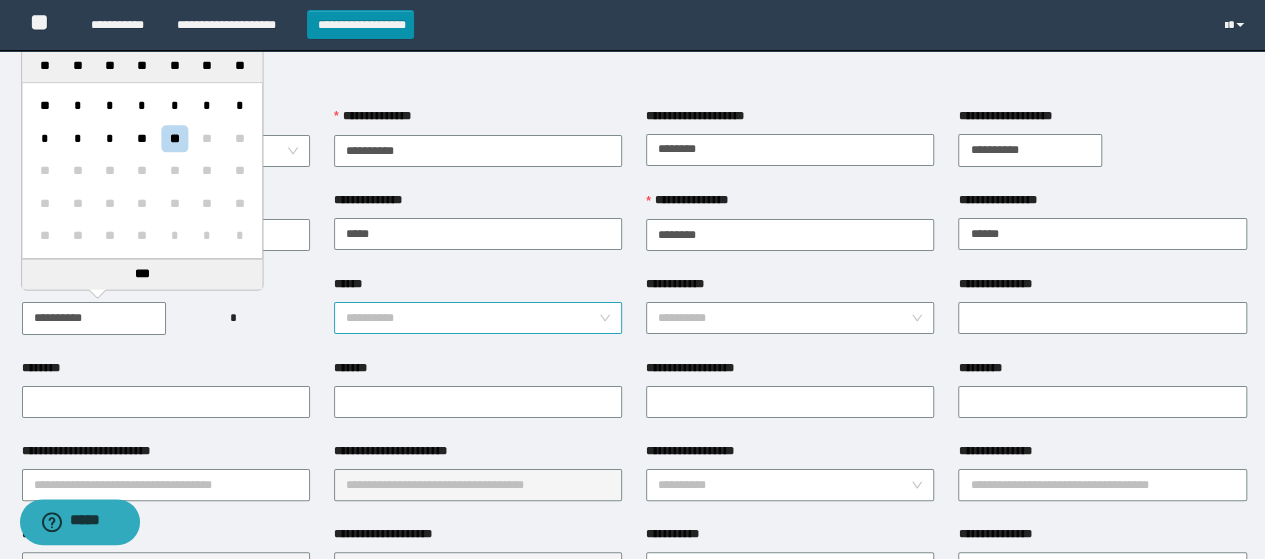 click on "******" at bounding box center [472, 318] 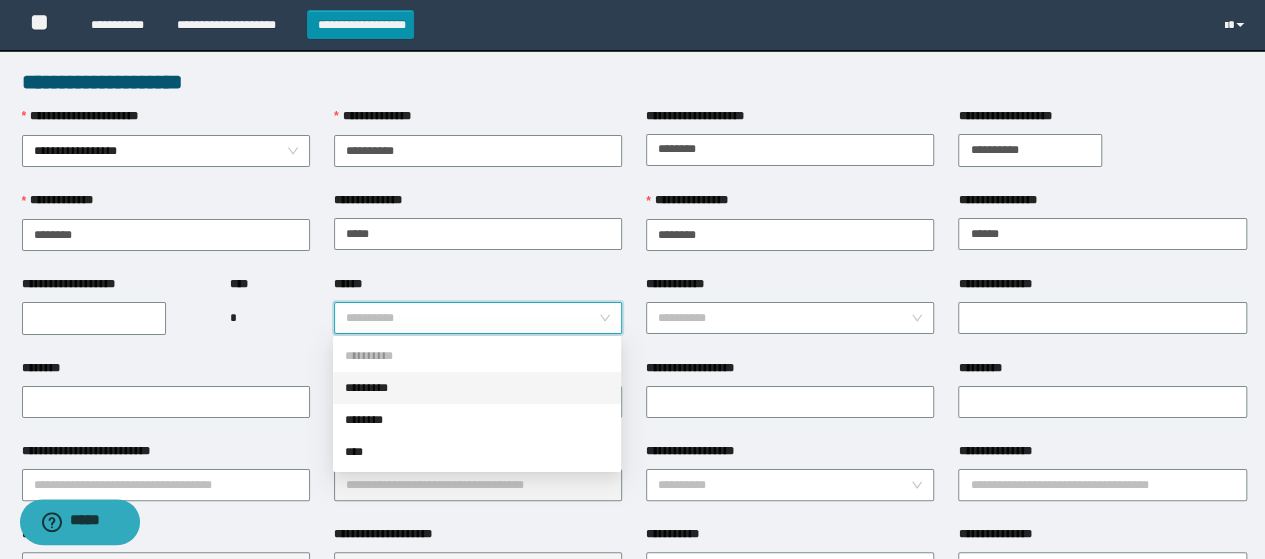 click on "**********" at bounding box center [94, 318] 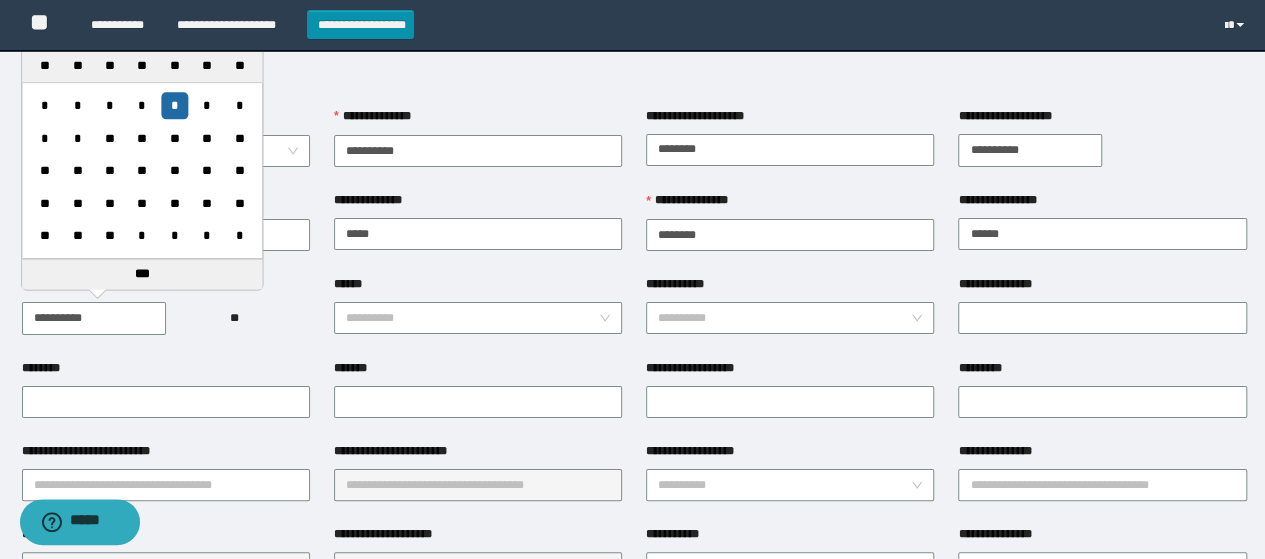 type on "**********" 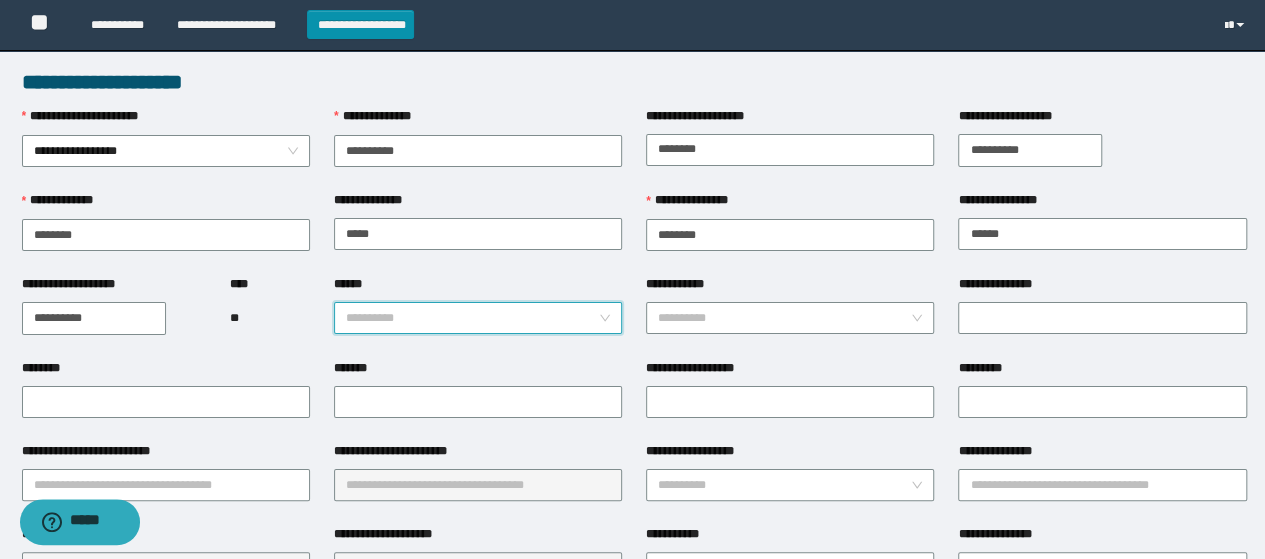 click on "******" at bounding box center (472, 318) 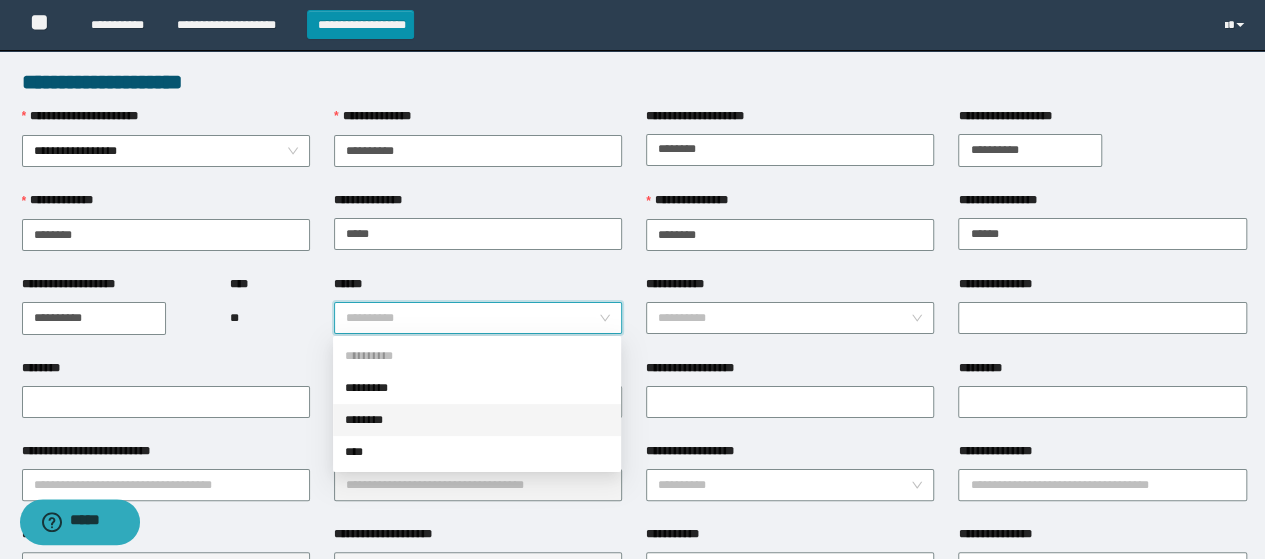 click on "********" at bounding box center (477, 420) 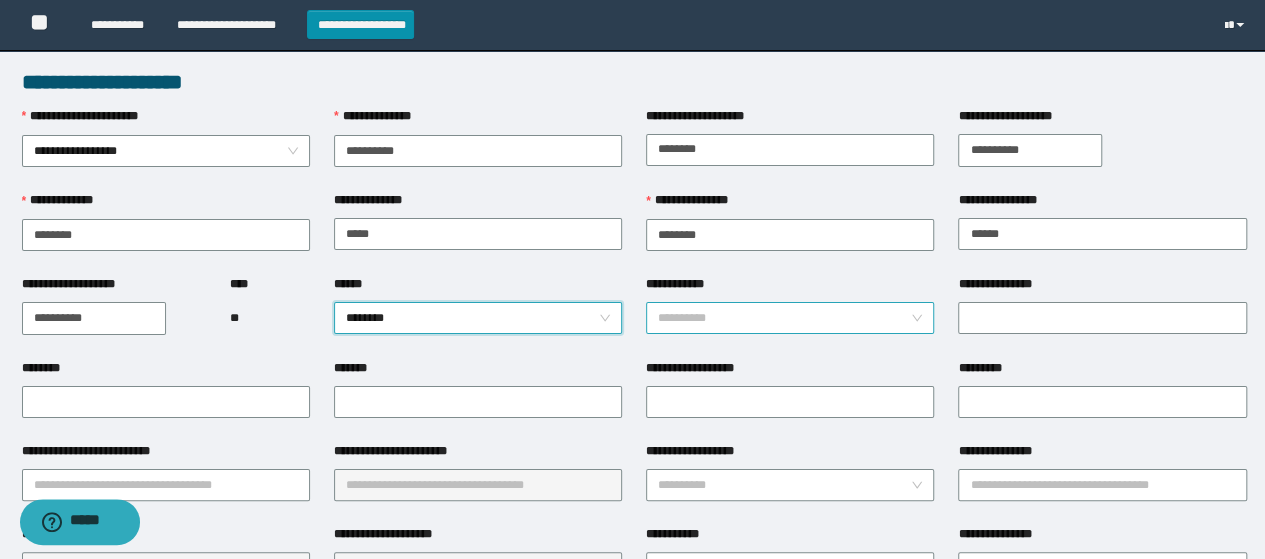 click on "**********" at bounding box center [784, 318] 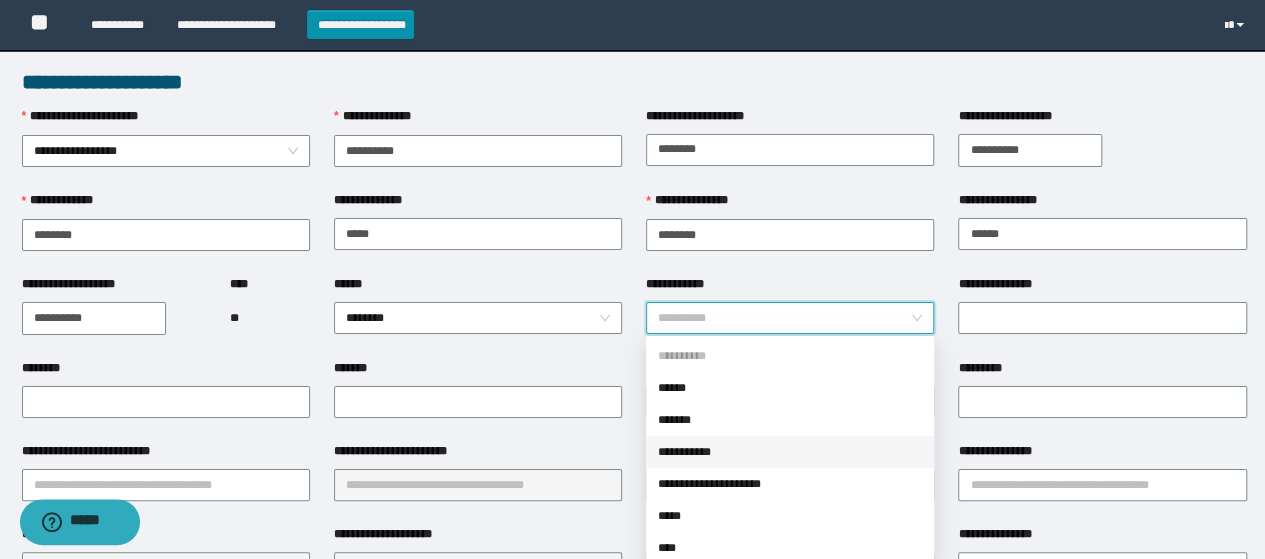 scroll, scrollTop: 100, scrollLeft: 0, axis: vertical 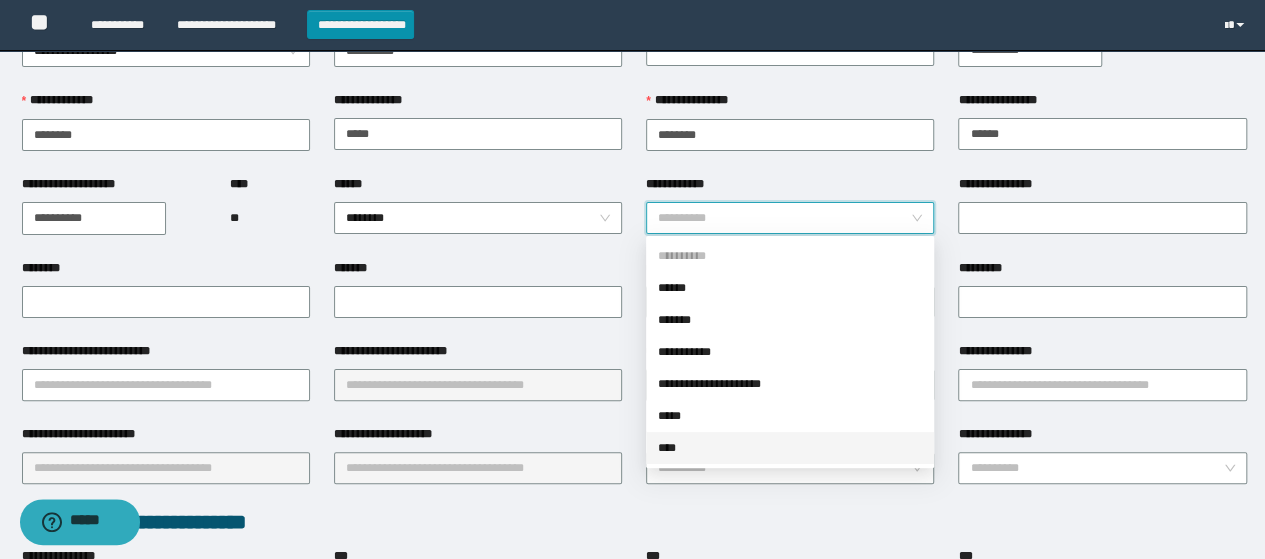 click on "****" at bounding box center (790, 448) 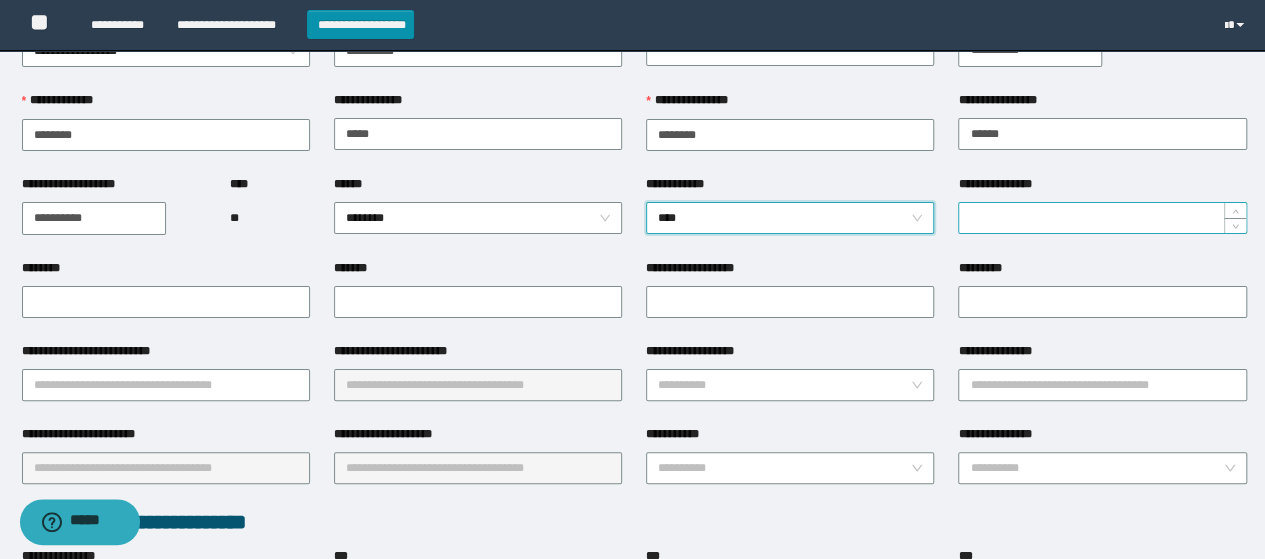 click on "**********" at bounding box center (1102, 218) 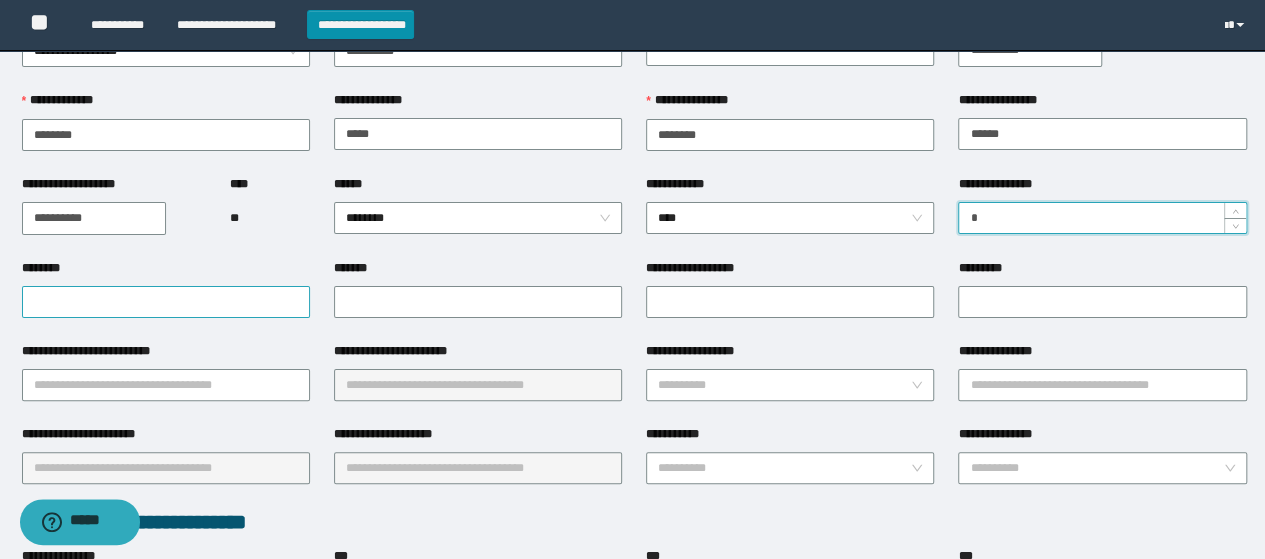 type on "*" 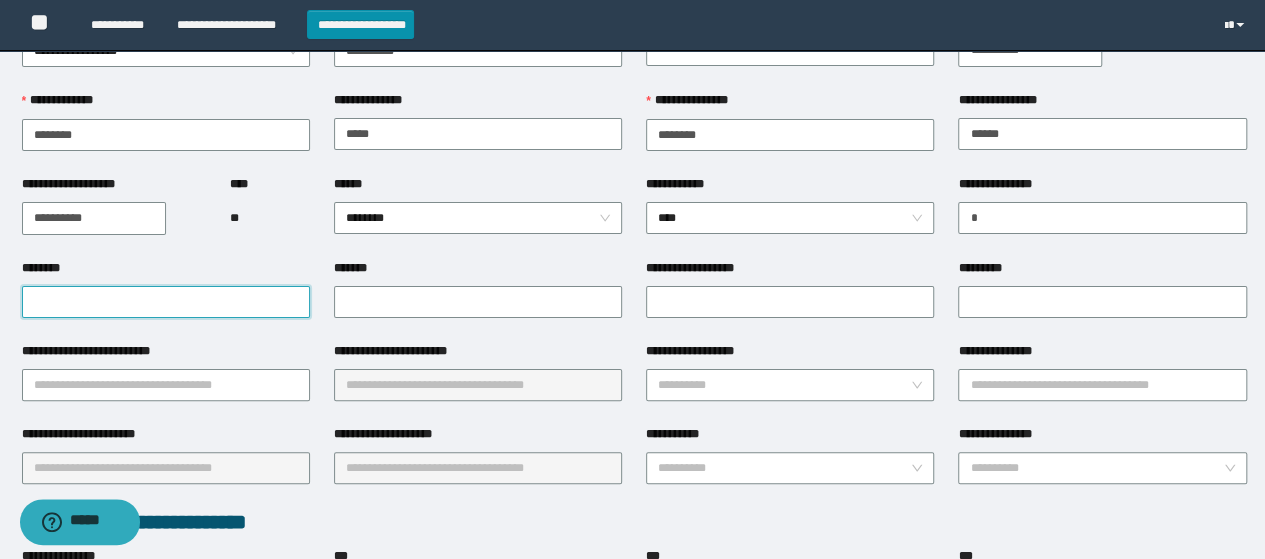 click on "********" at bounding box center (166, 302) 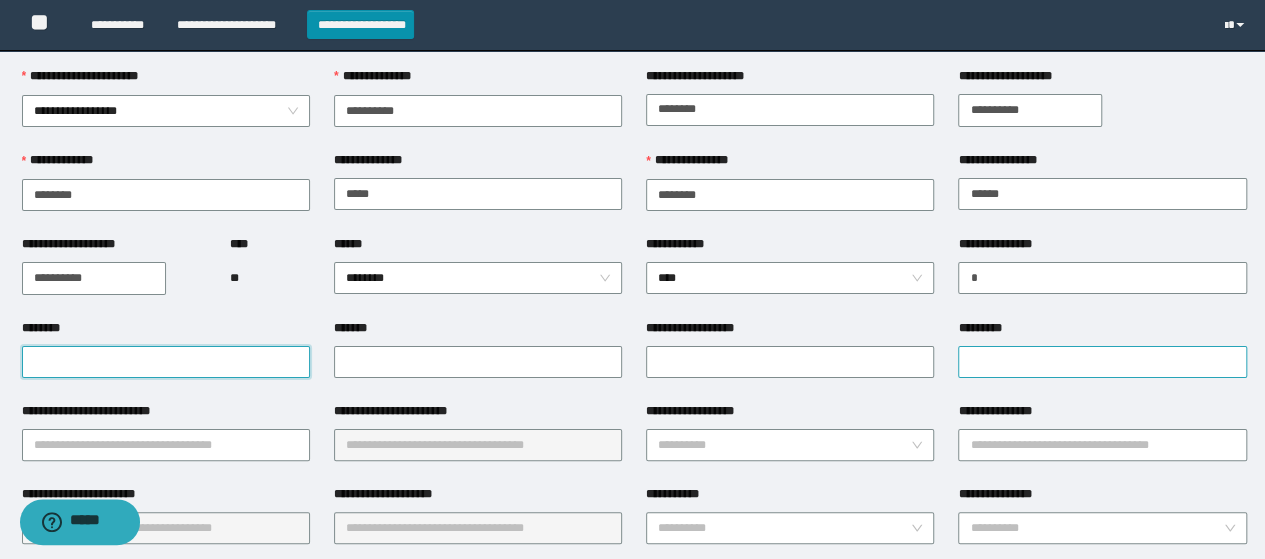 scroll, scrollTop: 0, scrollLeft: 0, axis: both 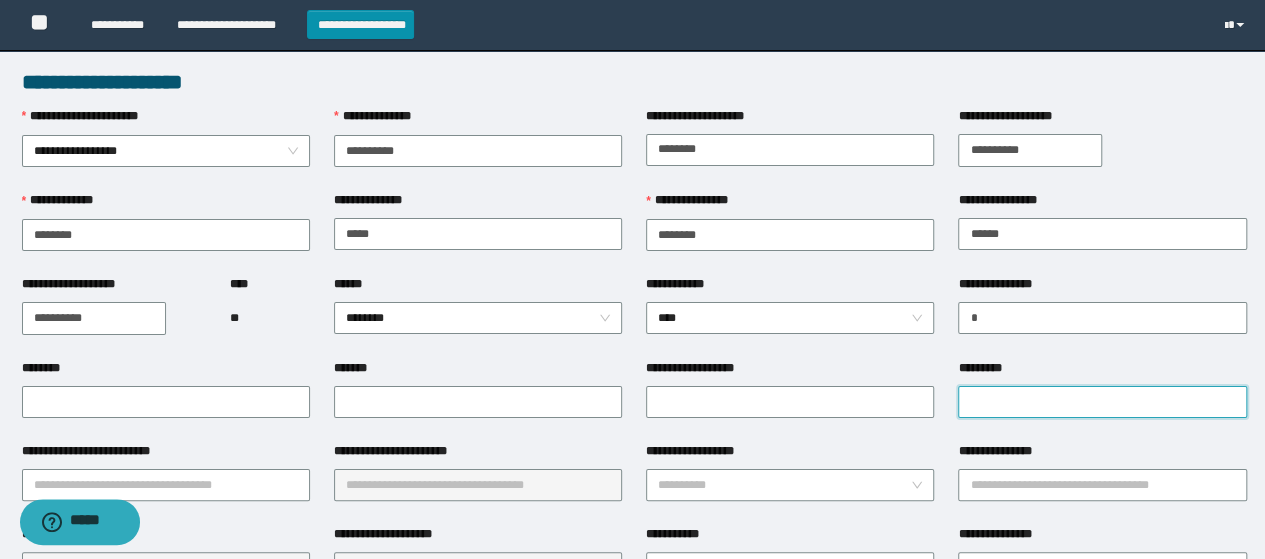 click on "*********" at bounding box center [1102, 402] 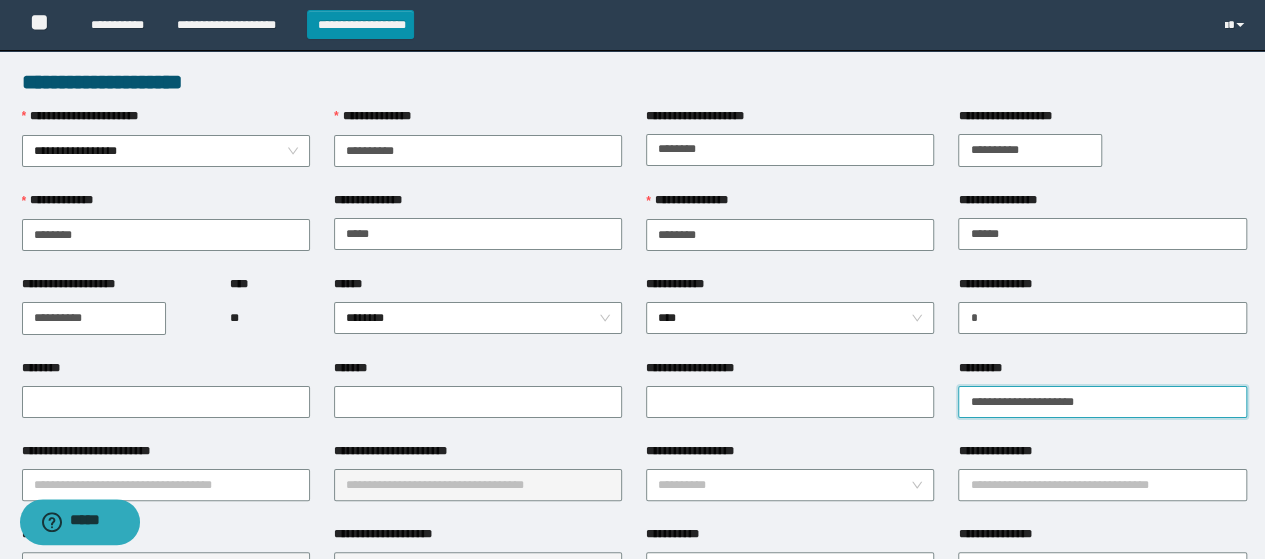 type on "**********" 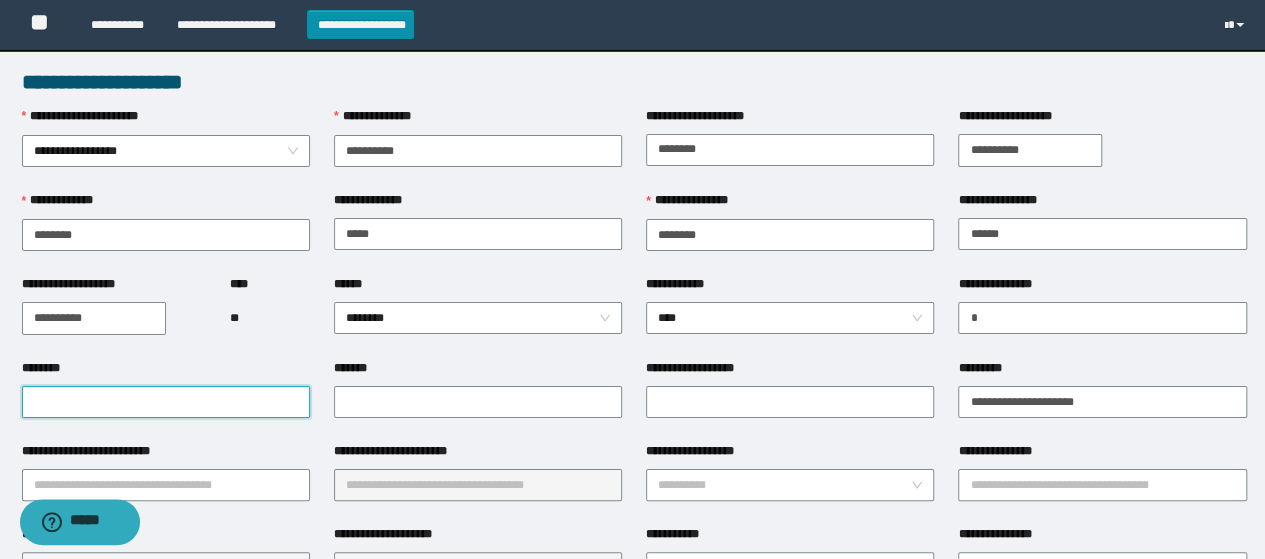 click on "********" at bounding box center [166, 402] 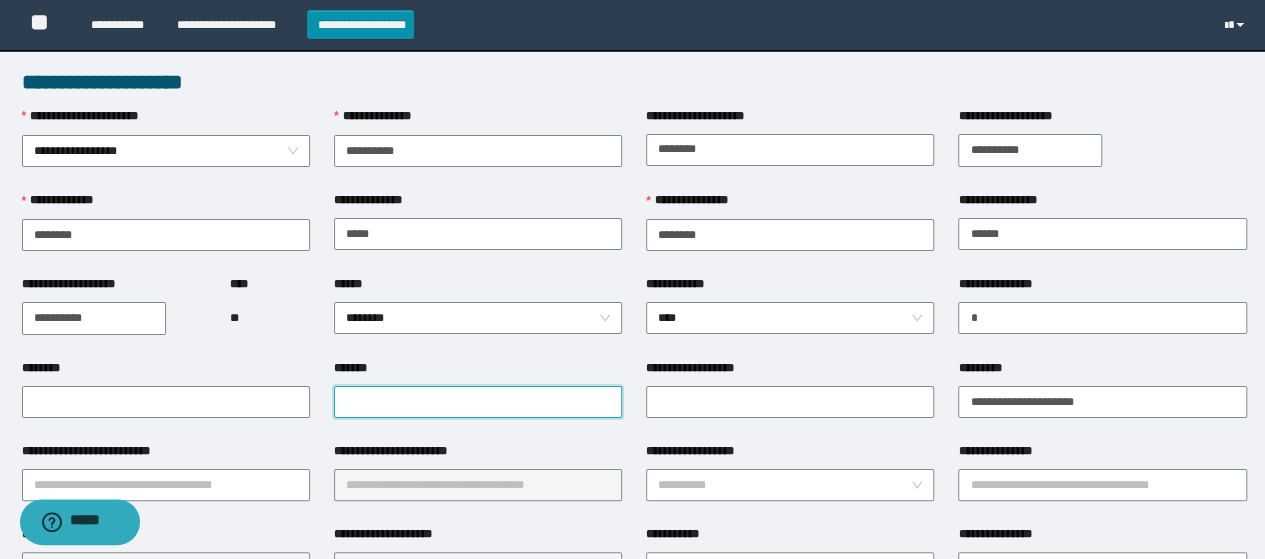 click on "*******" at bounding box center (478, 402) 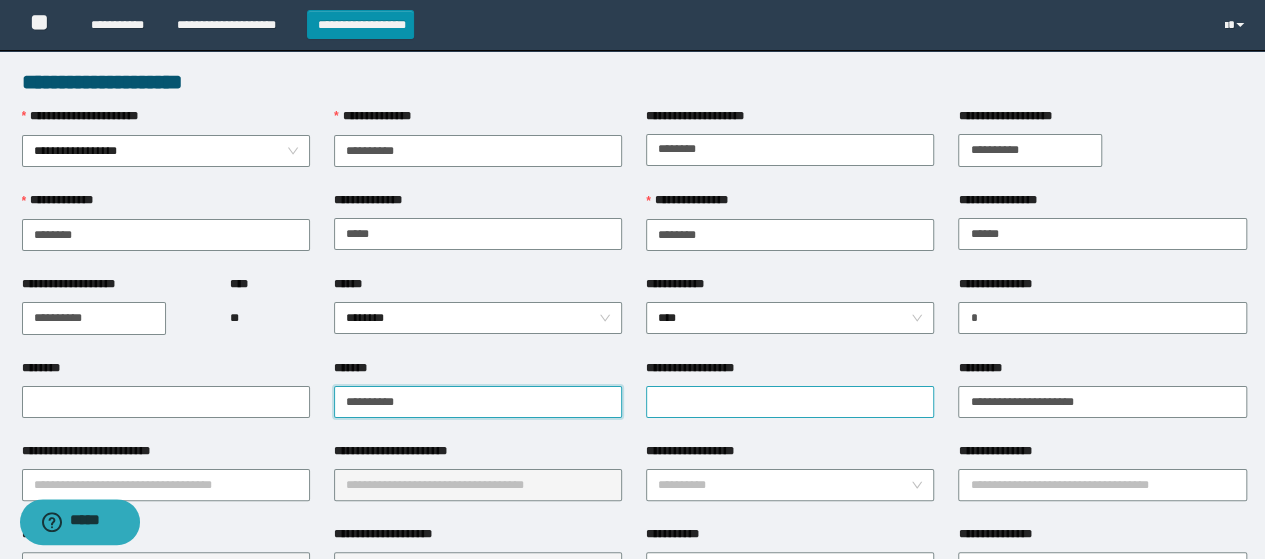 type on "**********" 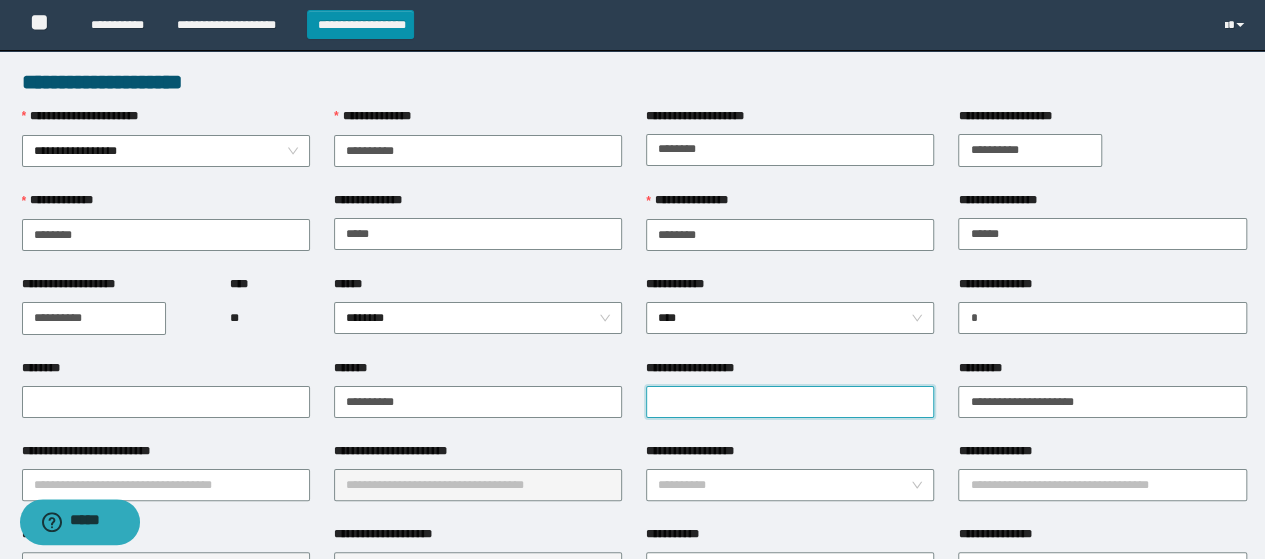 click on "**********" at bounding box center (790, 402) 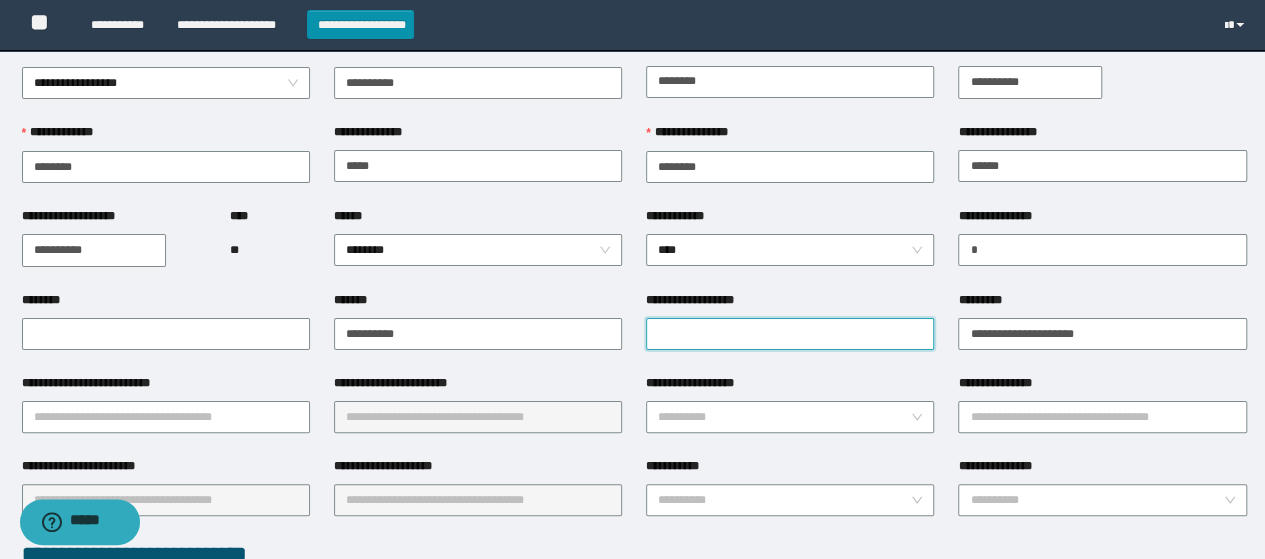 scroll, scrollTop: 100, scrollLeft: 0, axis: vertical 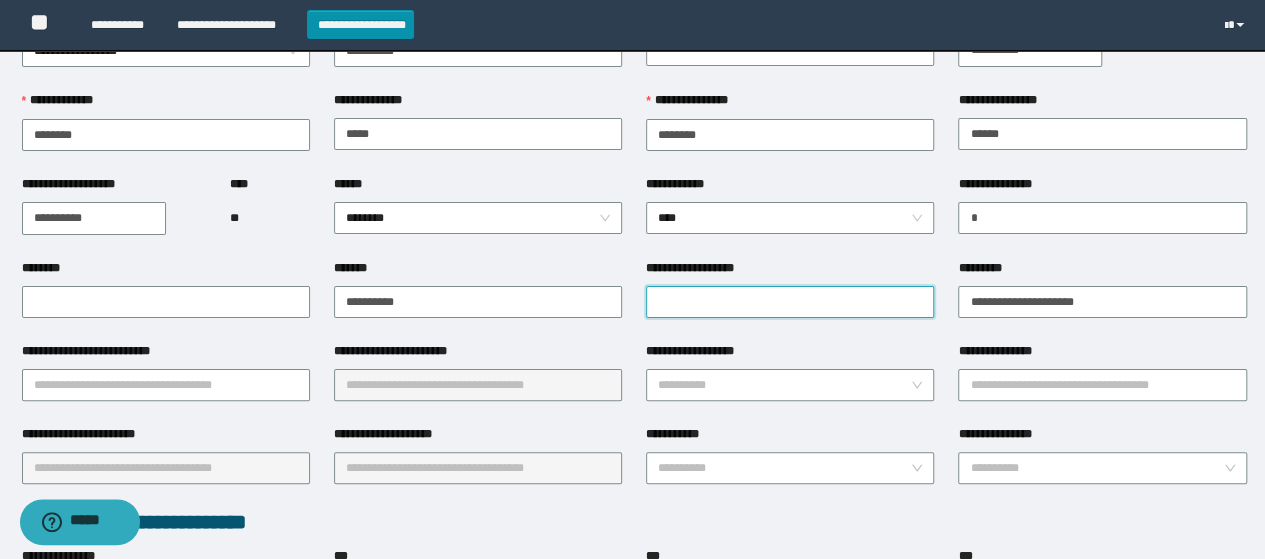 paste on "**********" 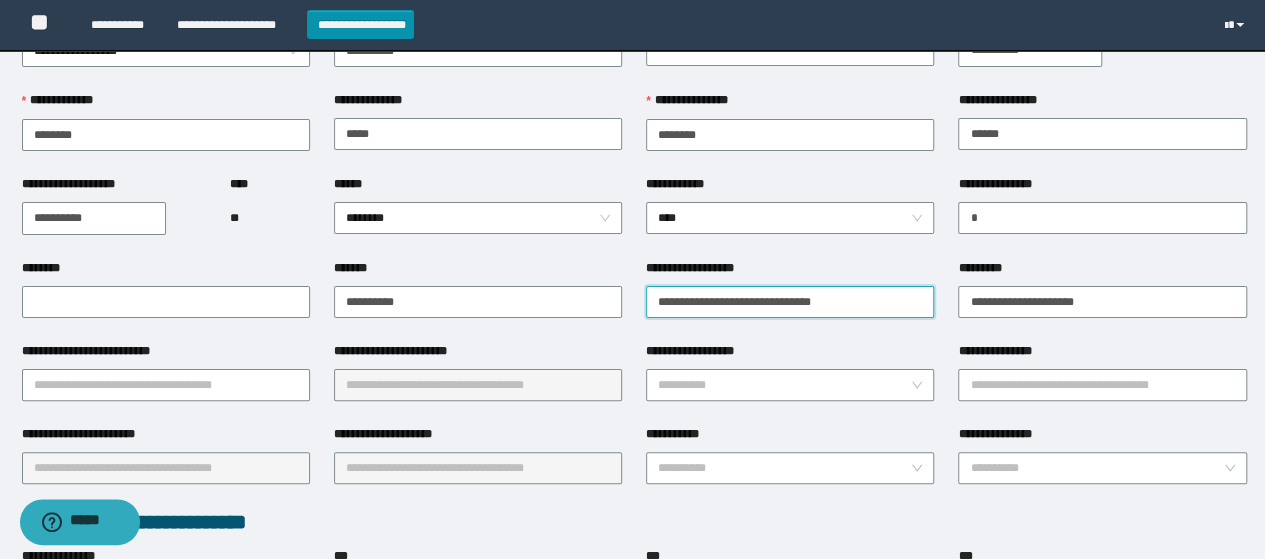 type on "**********" 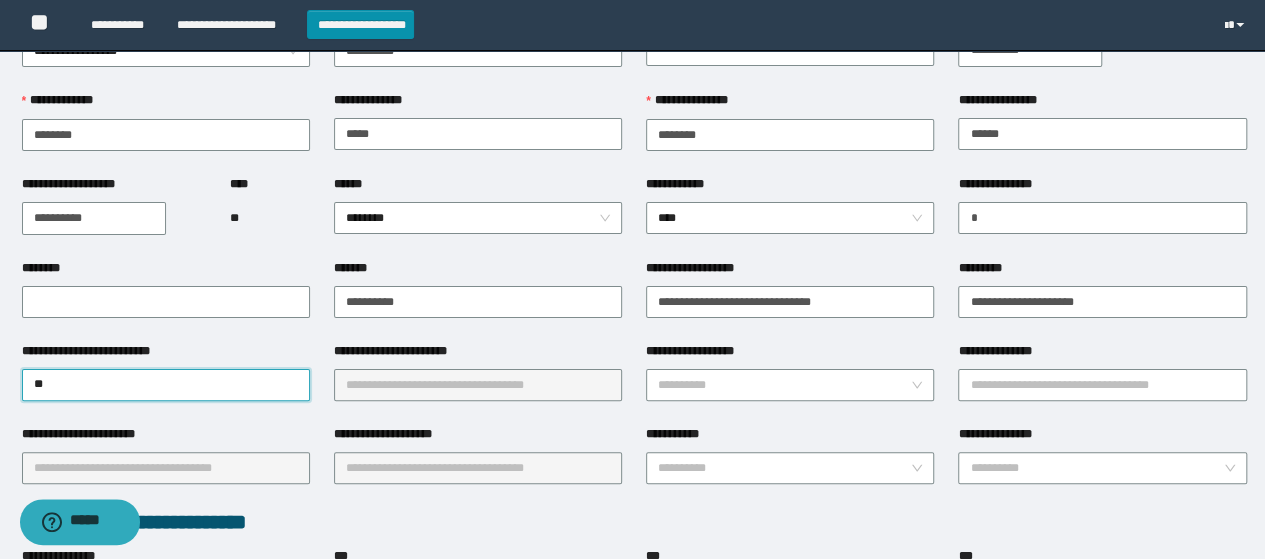 type on "*" 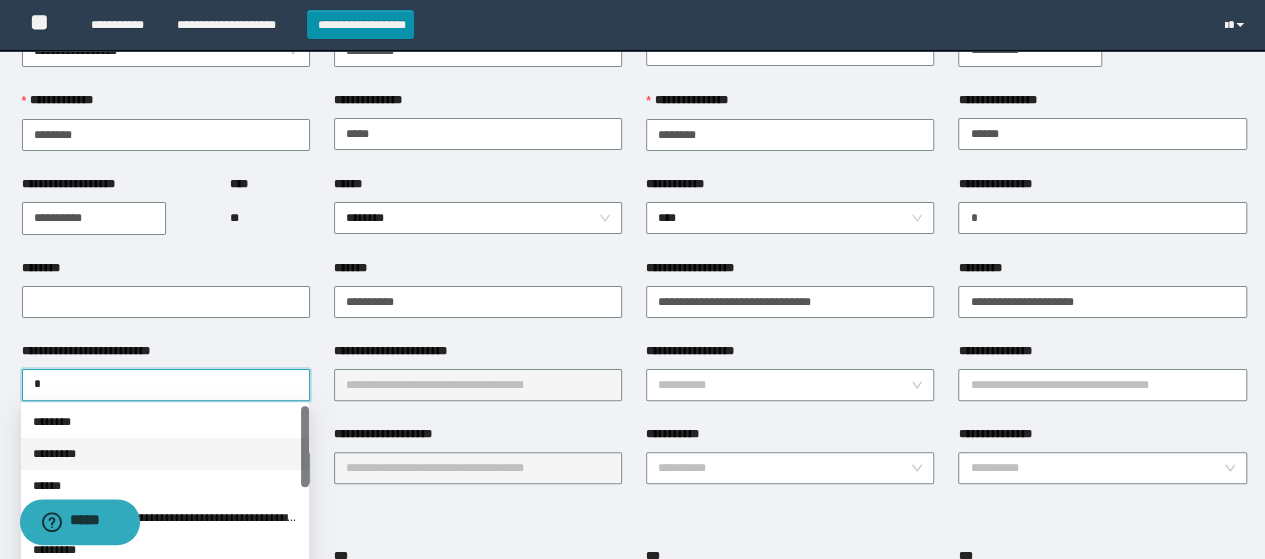 click on "*********" at bounding box center [165, 454] 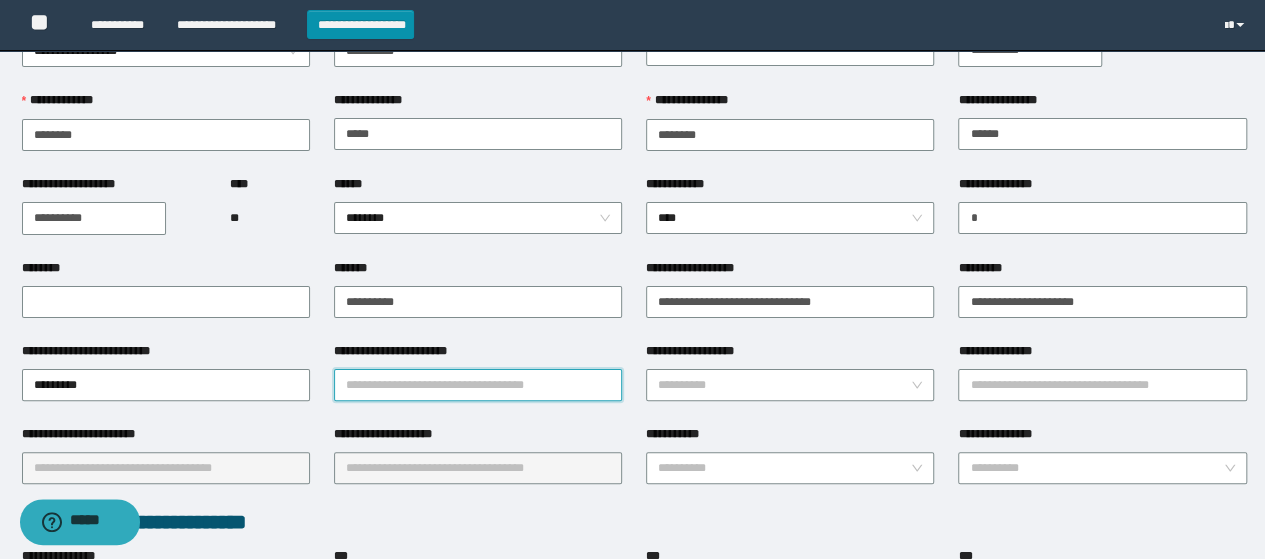 click on "**********" at bounding box center (478, 385) 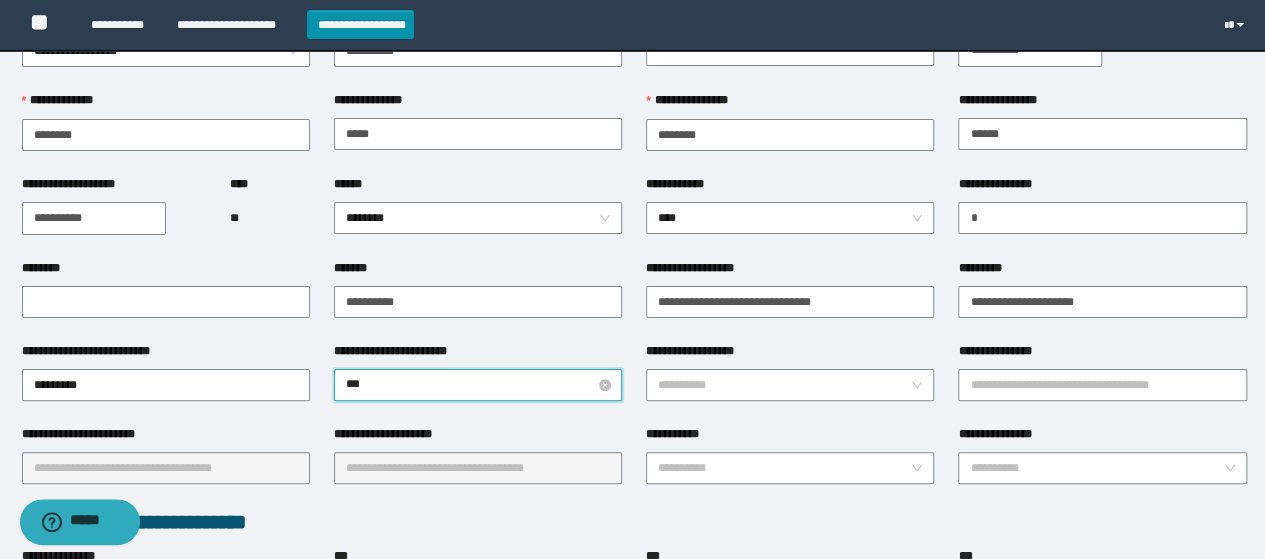 type on "****" 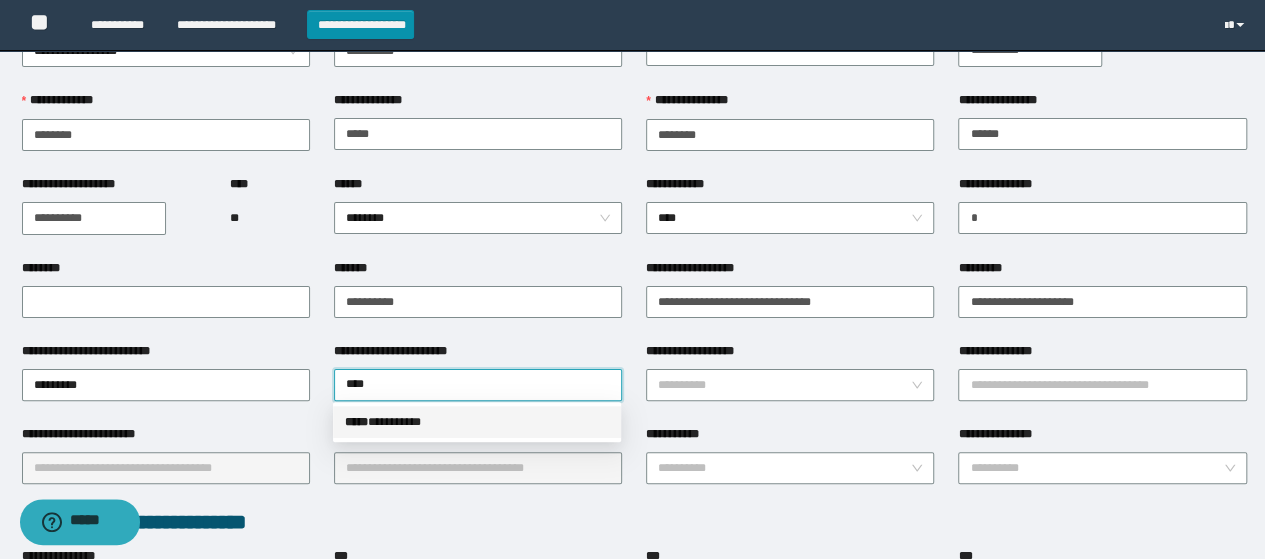 click on "***** * ********" at bounding box center (477, 422) 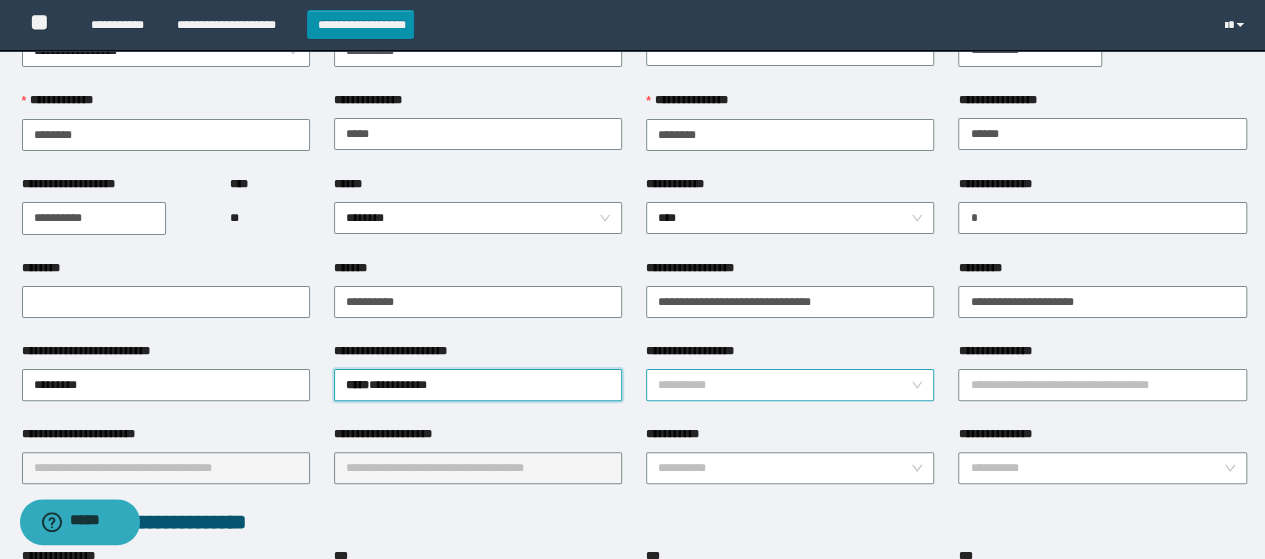 click on "**********" at bounding box center (784, 385) 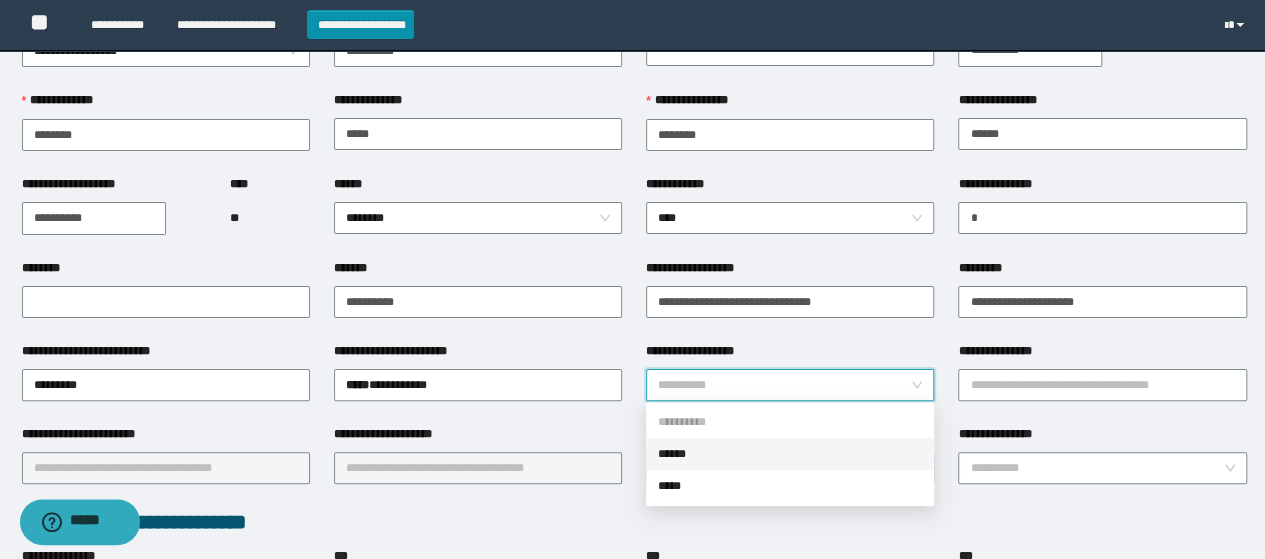 click on "******" at bounding box center [790, 454] 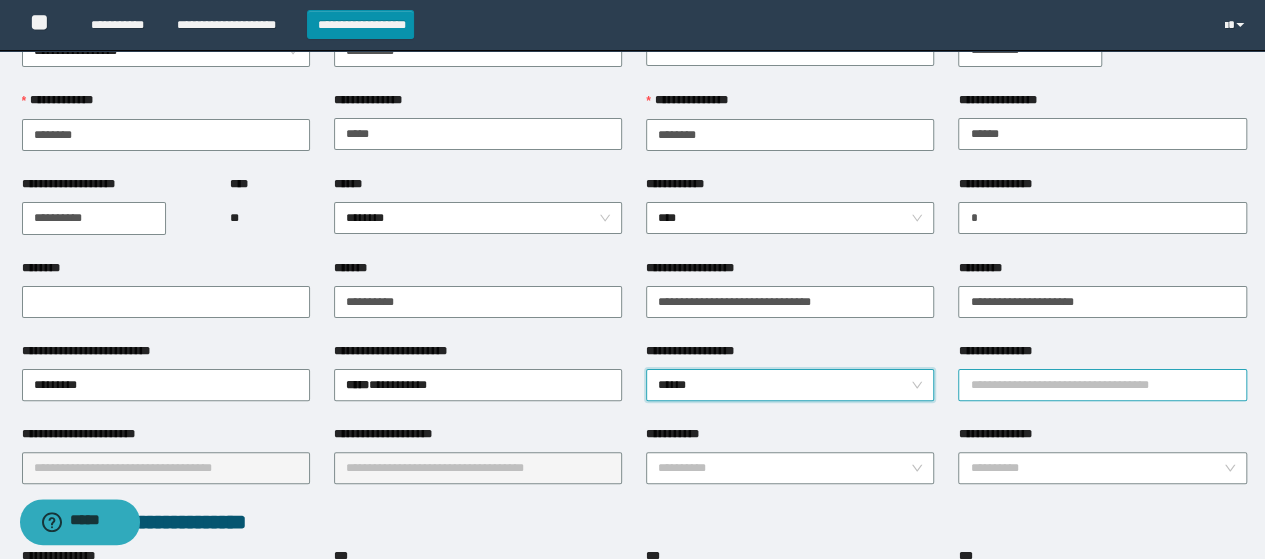 click on "**********" at bounding box center (1102, 385) 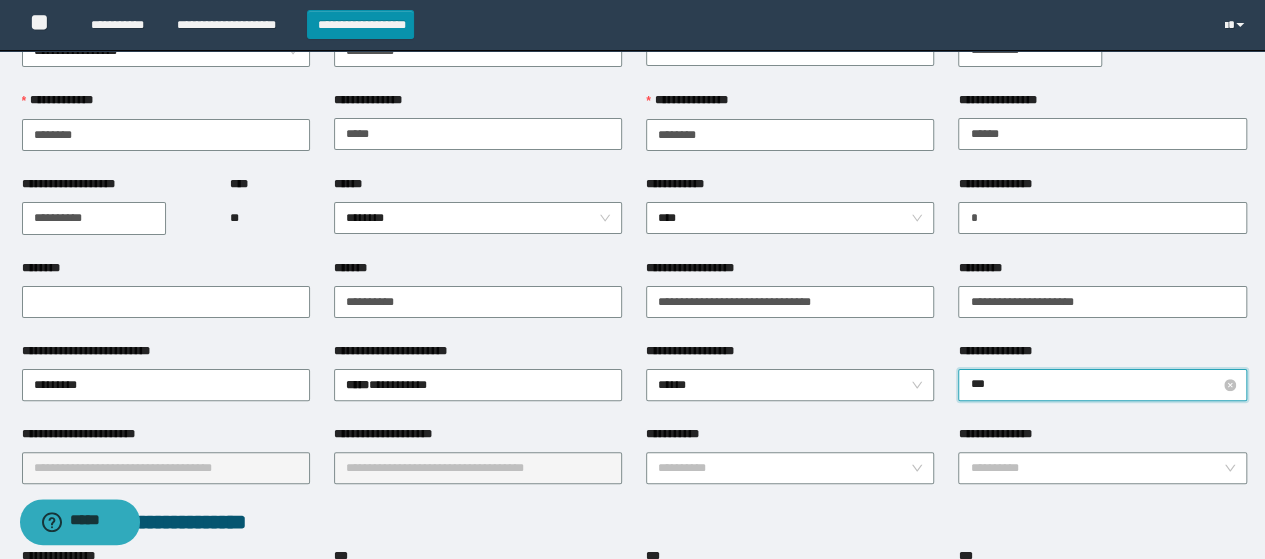 type on "****" 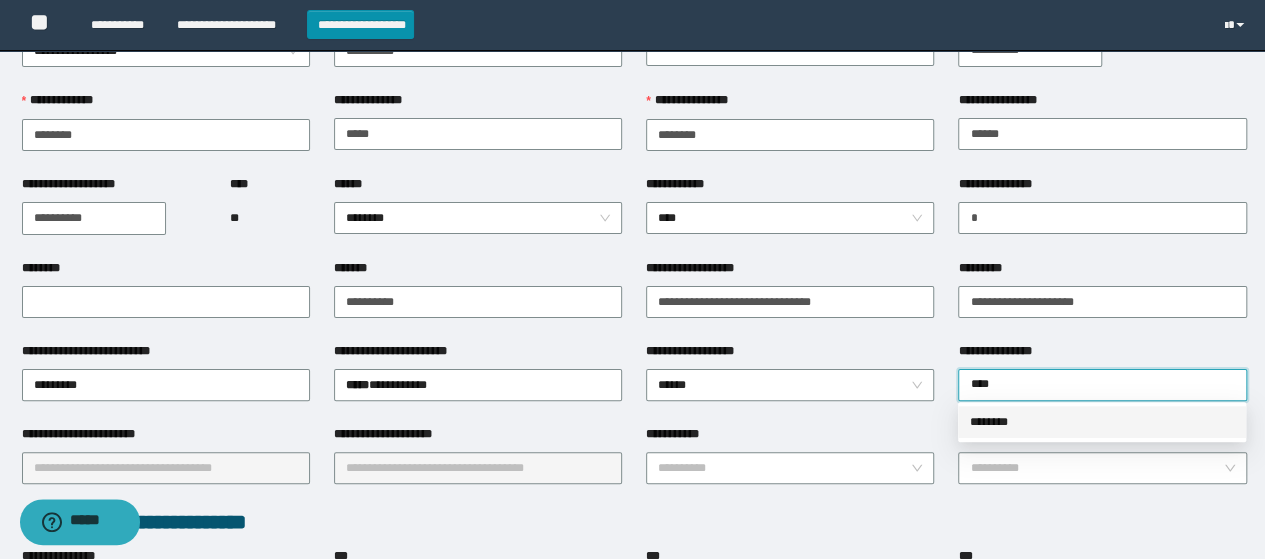 click on "********" at bounding box center [1102, 422] 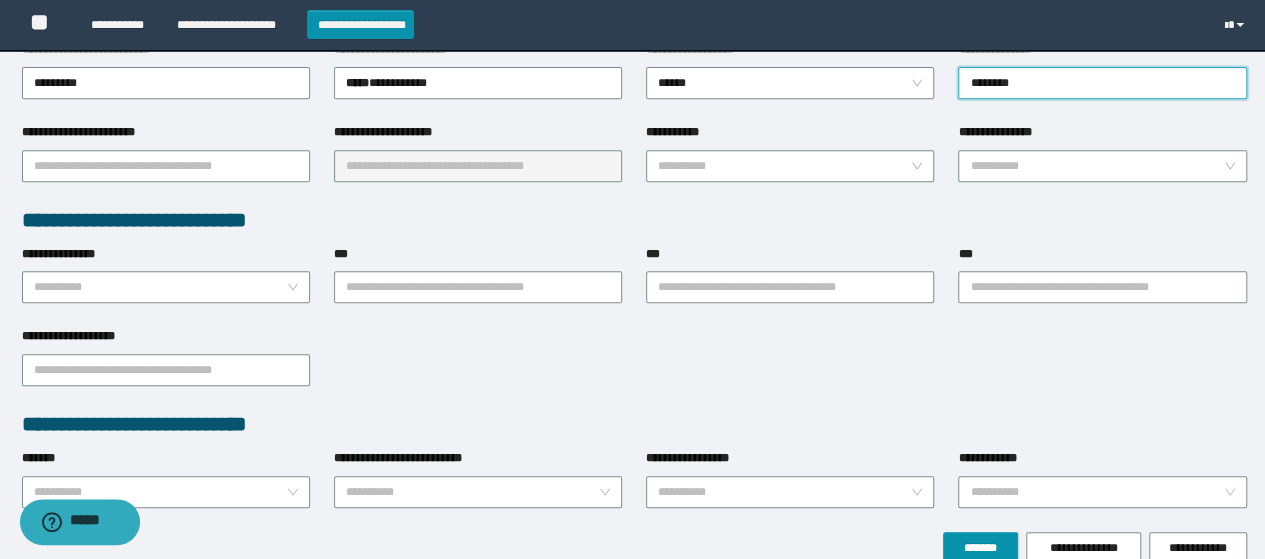 scroll, scrollTop: 500, scrollLeft: 0, axis: vertical 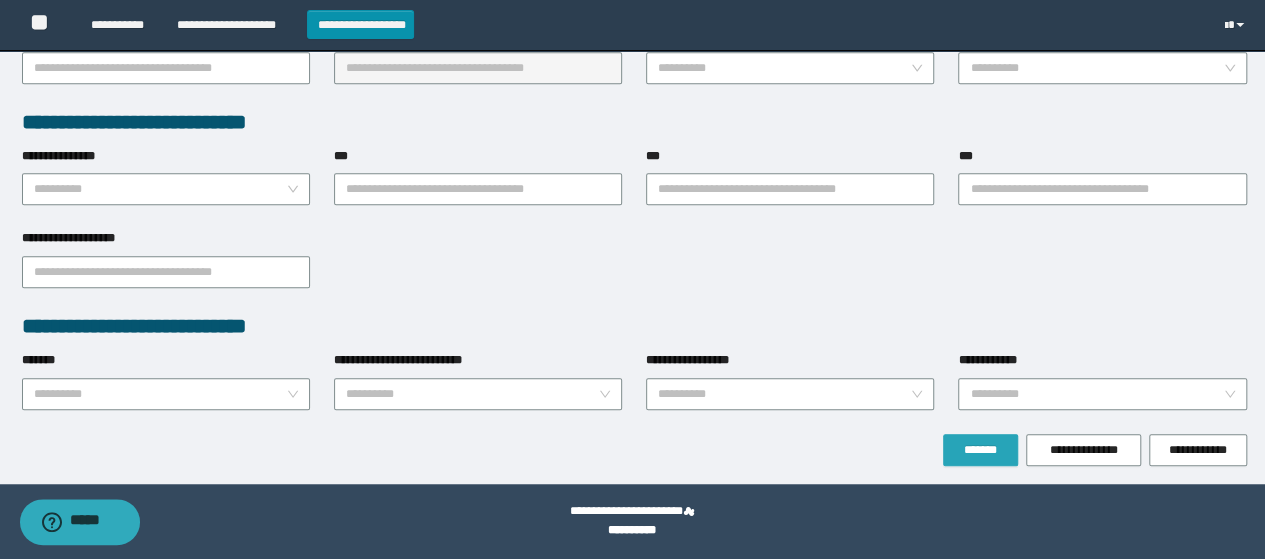 click on "*******" at bounding box center [980, 450] 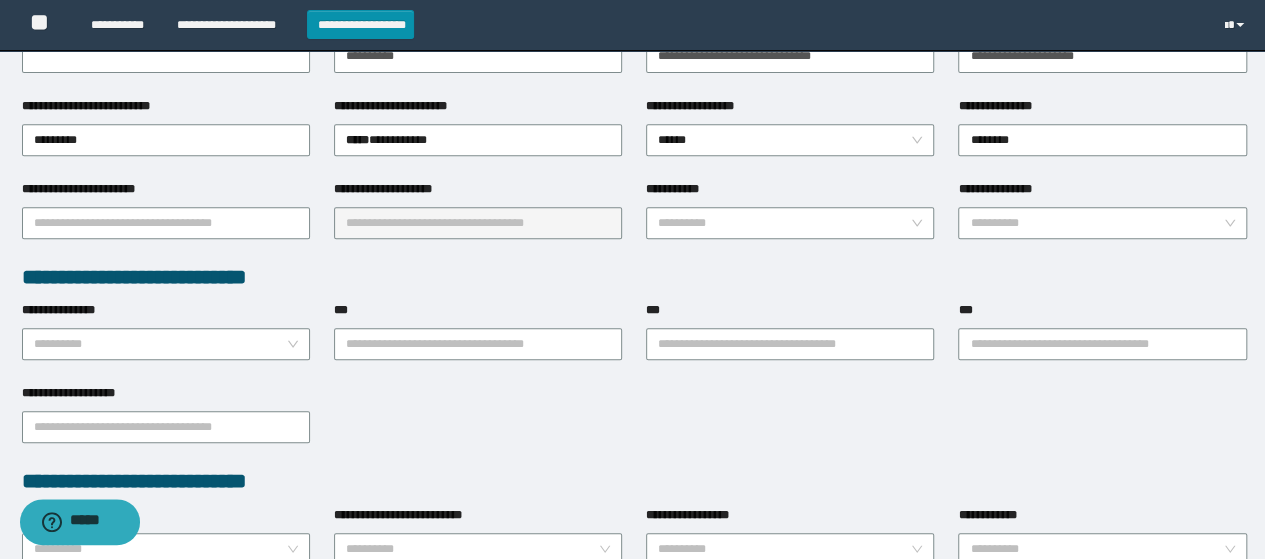 scroll, scrollTop: 352, scrollLeft: 0, axis: vertical 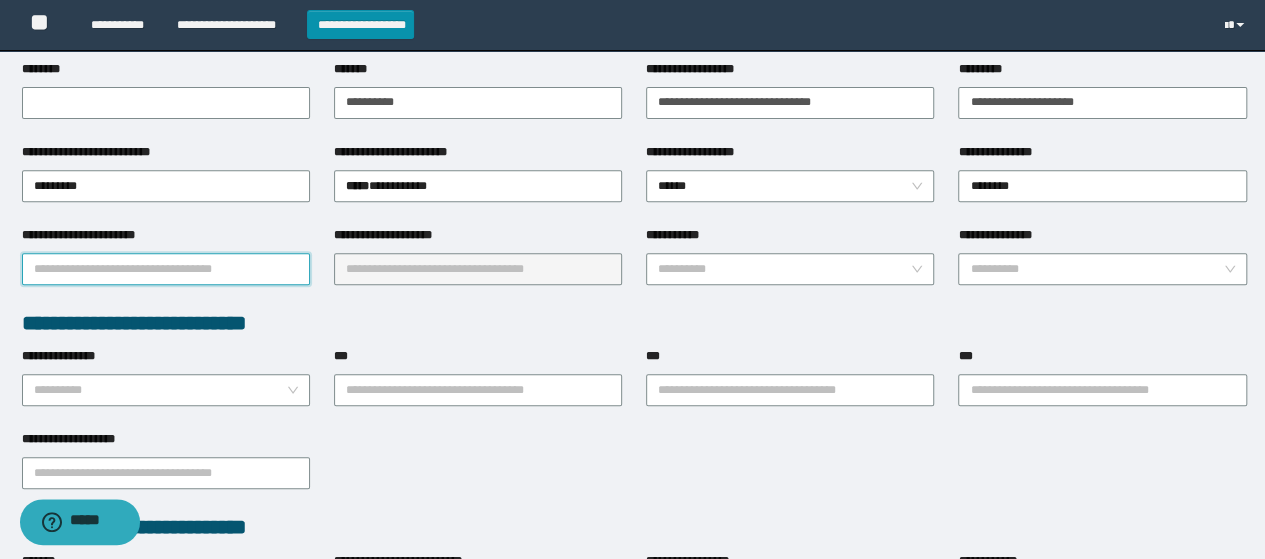 click on "**********" at bounding box center [166, 269] 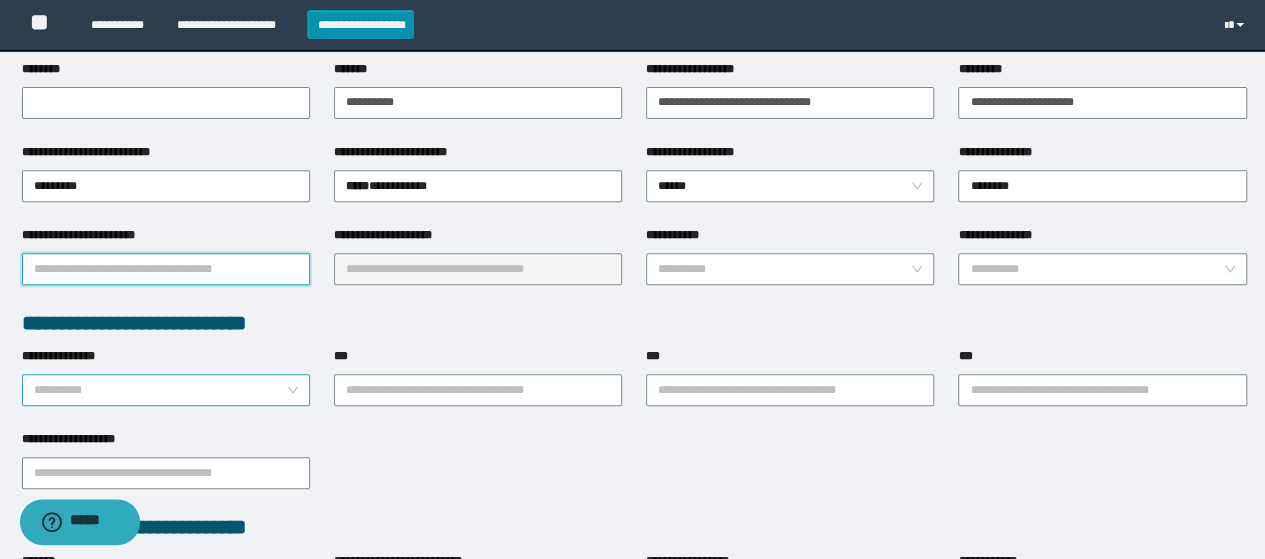 click on "**********" at bounding box center [166, 376] 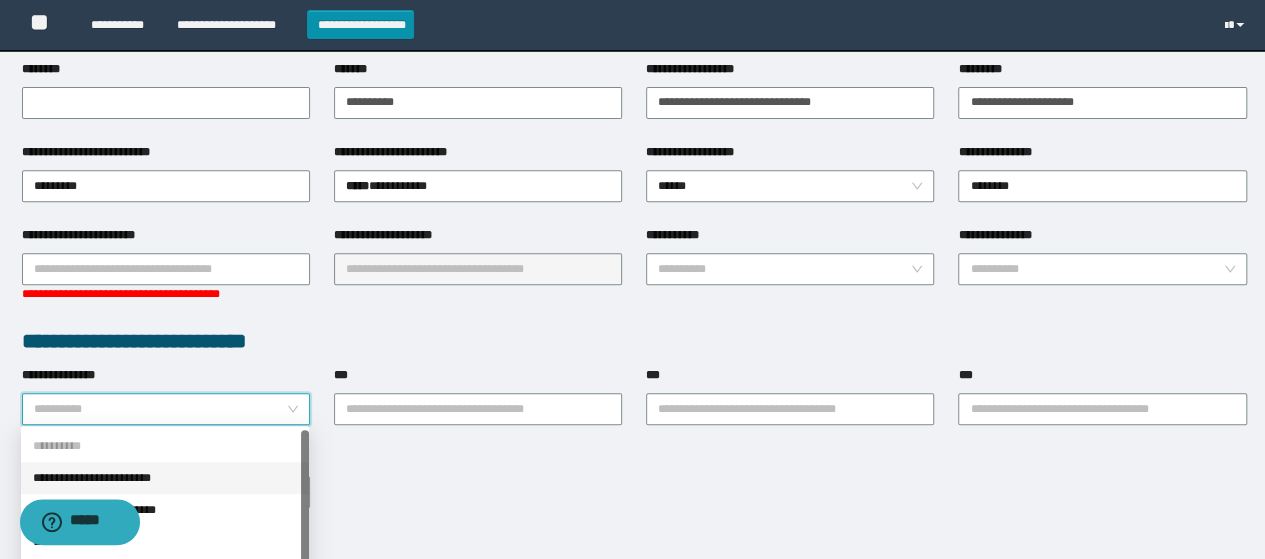 scroll, scrollTop: 452, scrollLeft: 0, axis: vertical 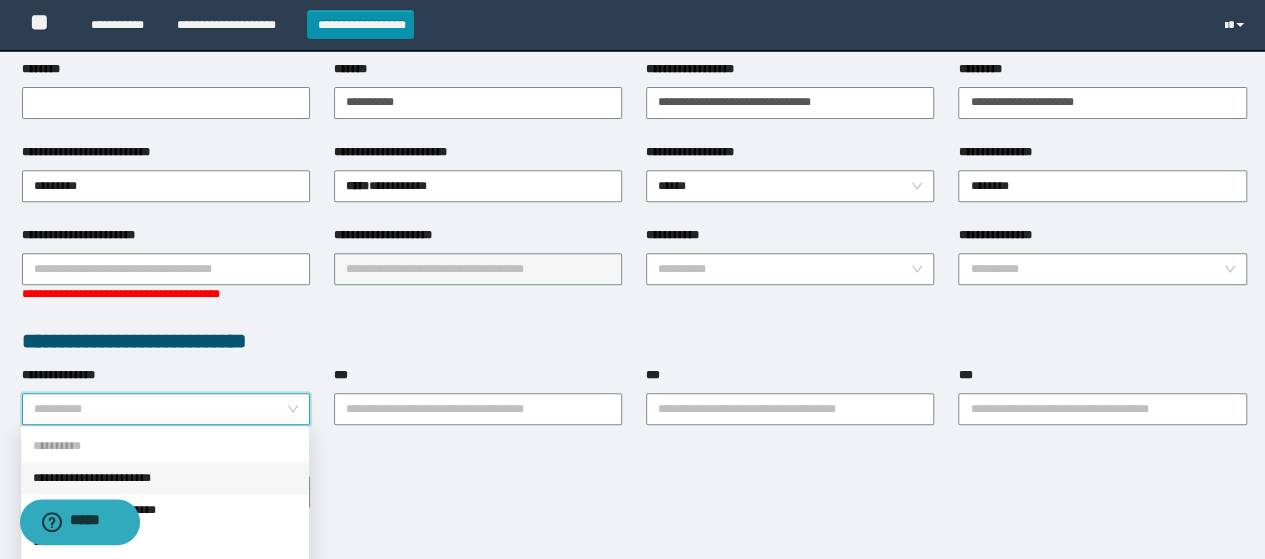 click on "**********" at bounding box center [165, 478] 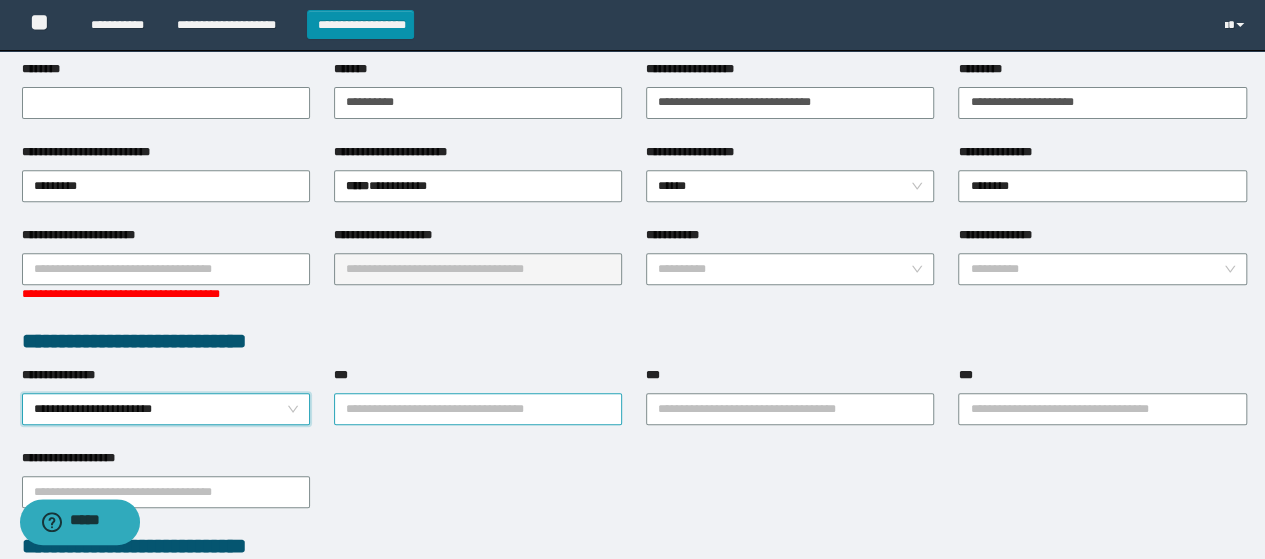 click on "***" at bounding box center (478, 409) 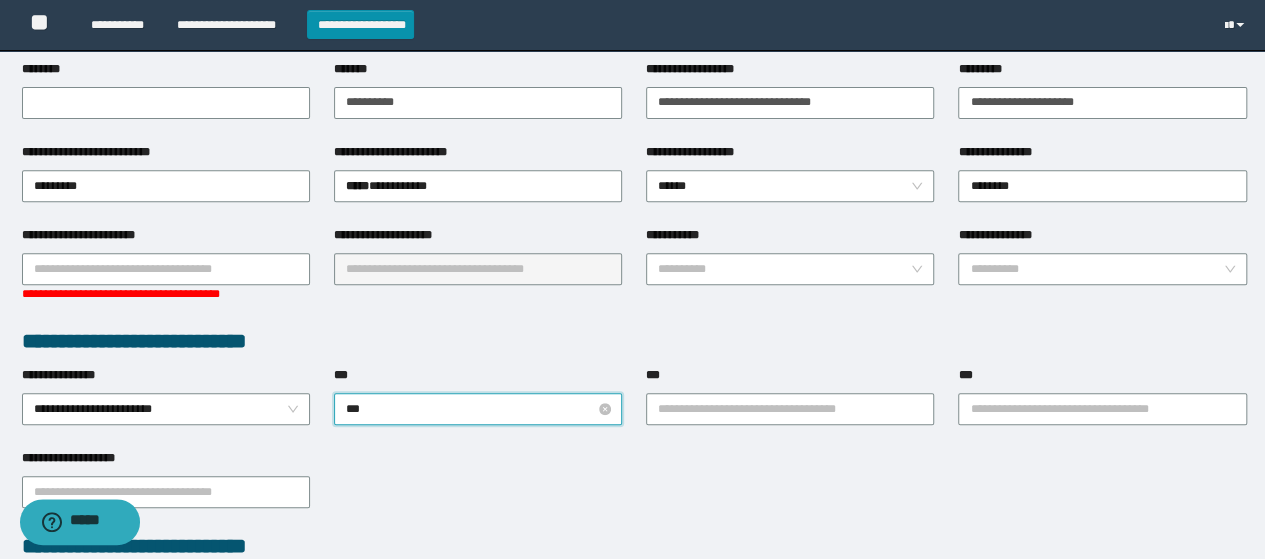 type on "****" 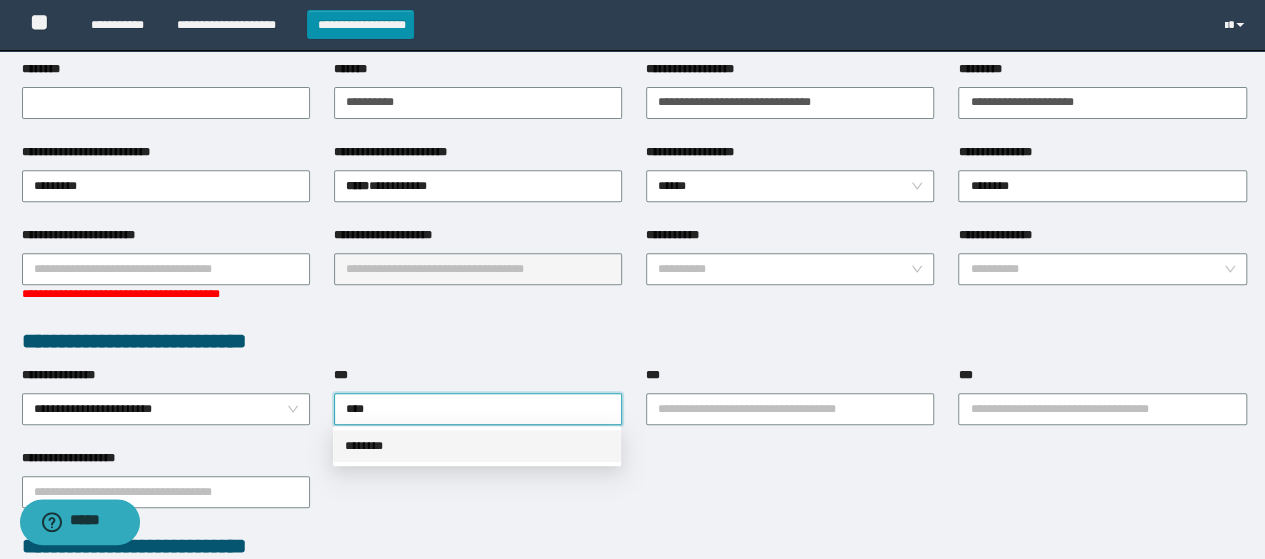 click on "********" at bounding box center (477, 446) 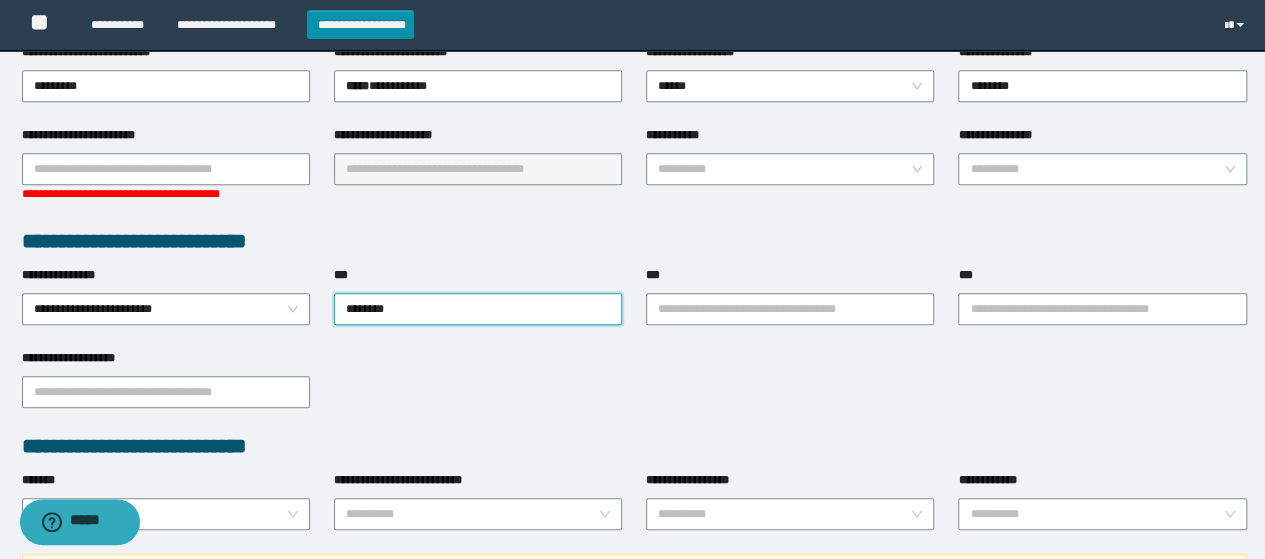 scroll, scrollTop: 552, scrollLeft: 0, axis: vertical 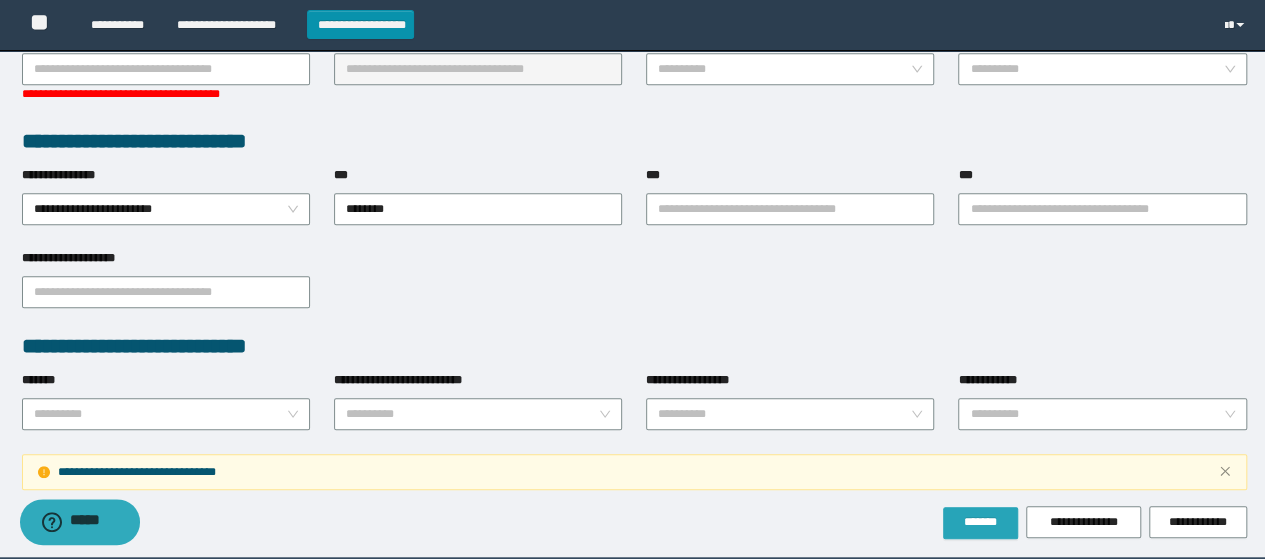 click on "*******" at bounding box center [980, 522] 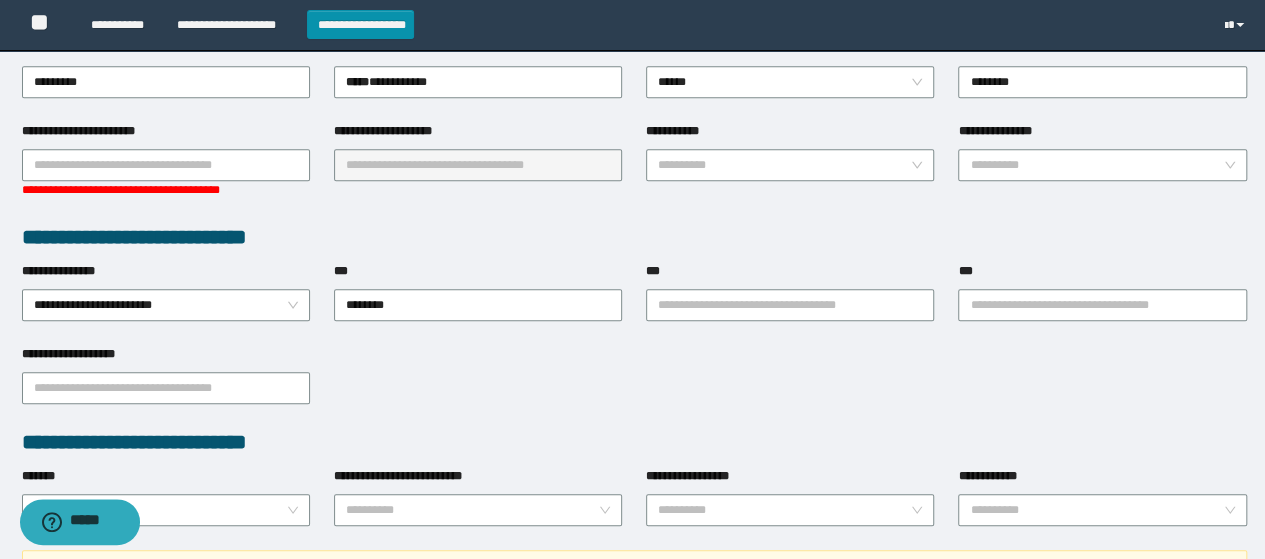 scroll, scrollTop: 252, scrollLeft: 0, axis: vertical 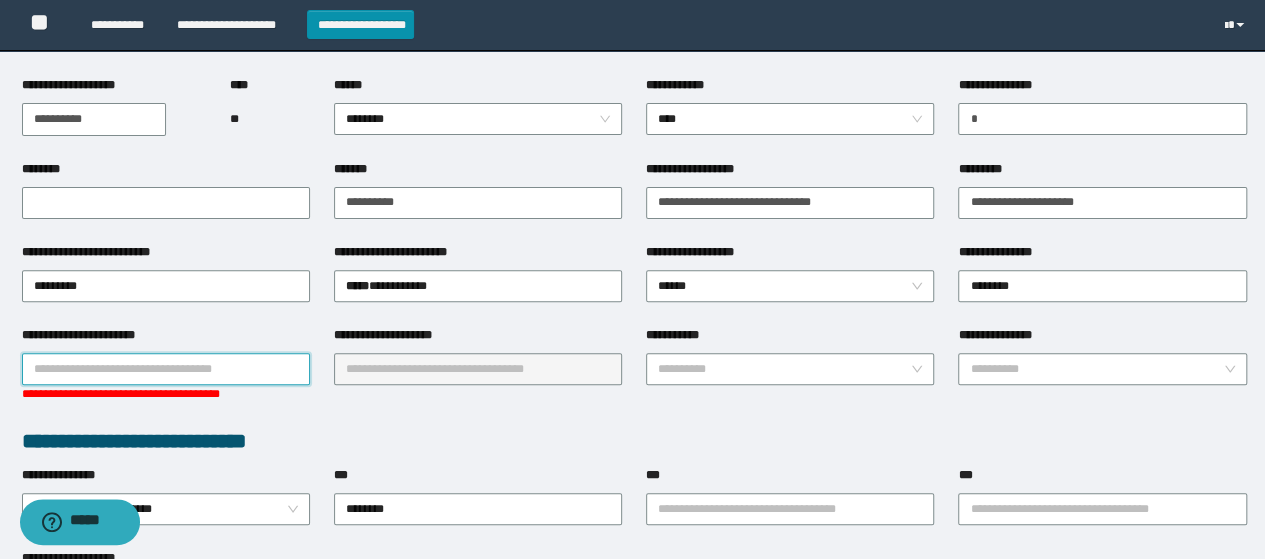 click on "**********" at bounding box center [166, 369] 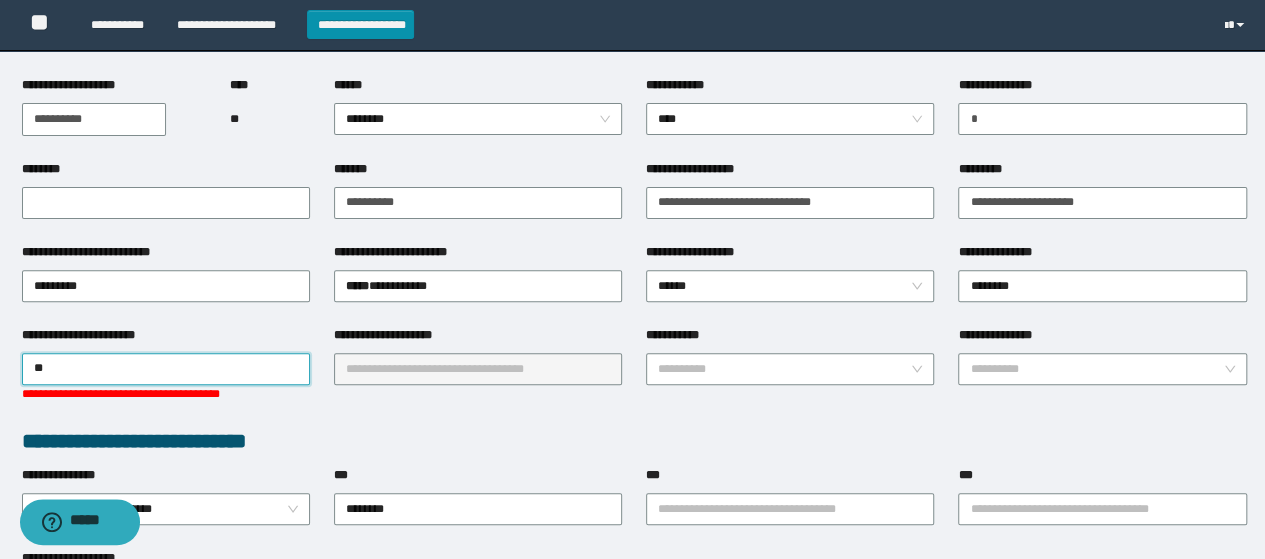 type on "***" 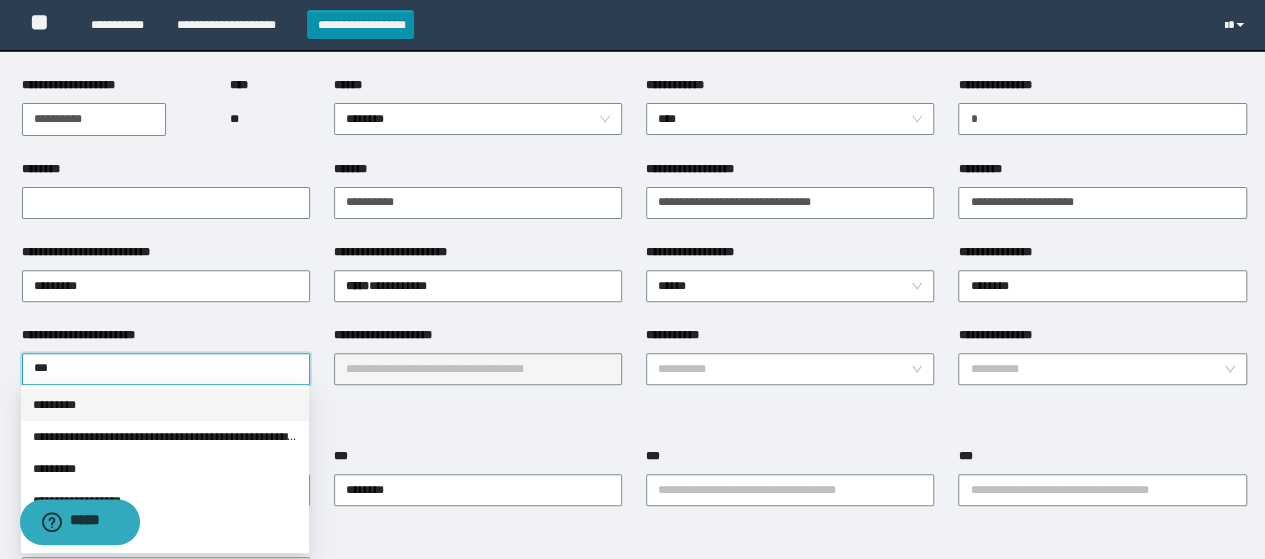 click on "*********" at bounding box center (165, 405) 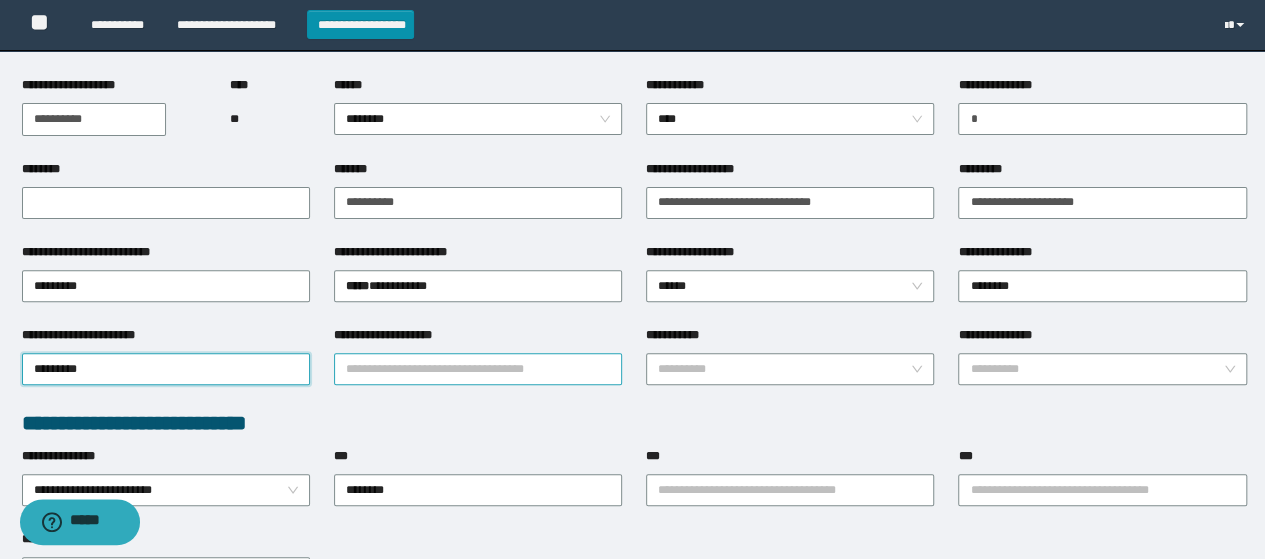click on "**********" at bounding box center [478, 369] 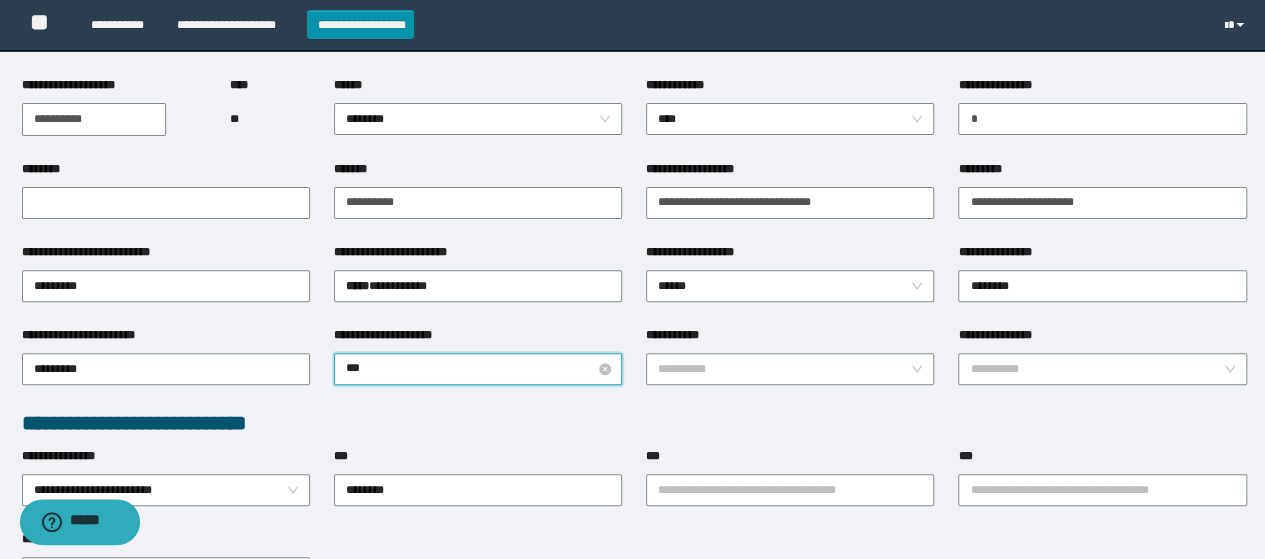 type on "****" 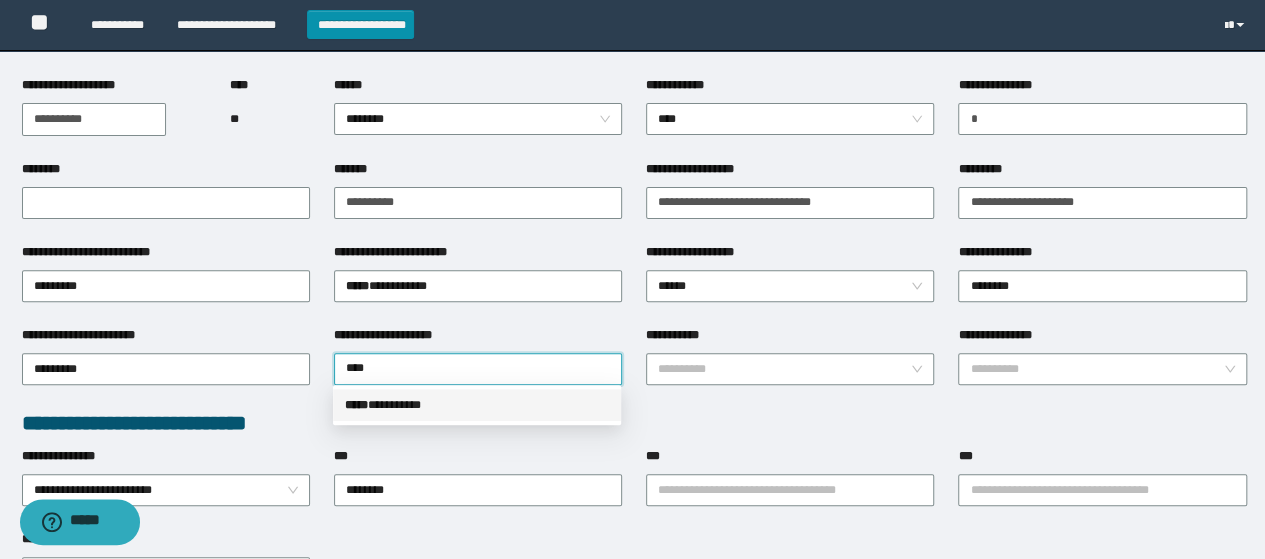 click on "***** * ********" at bounding box center (477, 405) 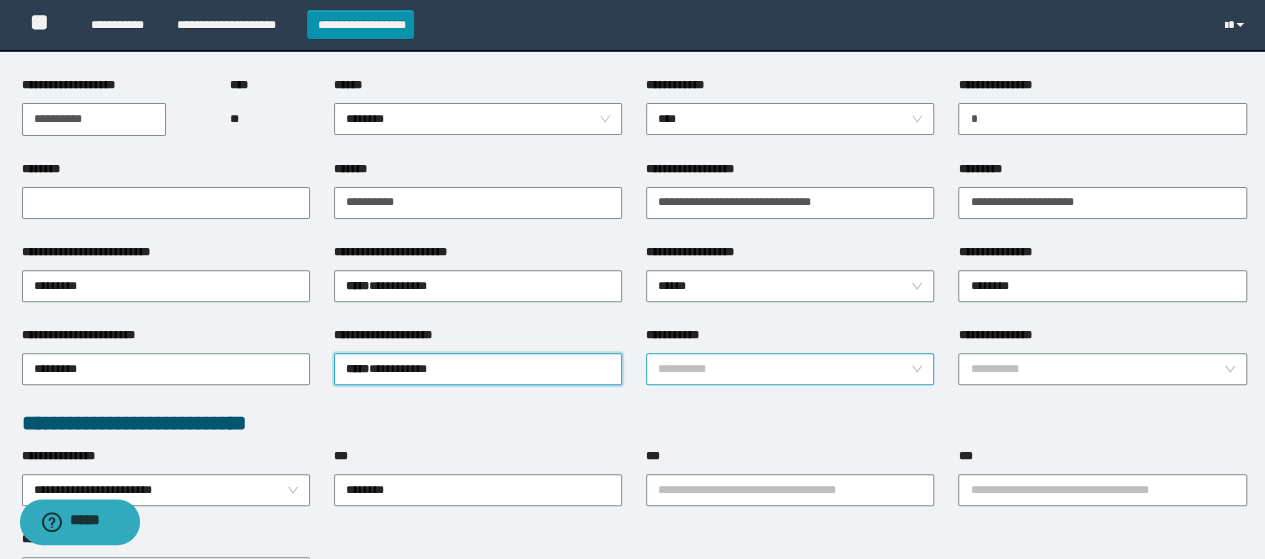 click on "**********" at bounding box center (784, 369) 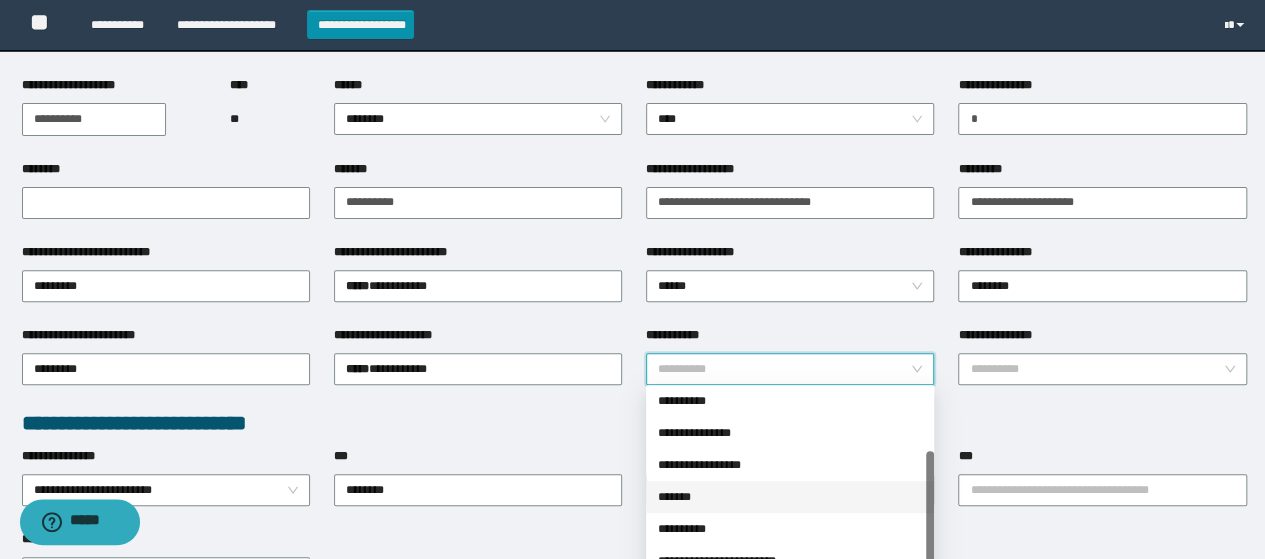 scroll, scrollTop: 160, scrollLeft: 0, axis: vertical 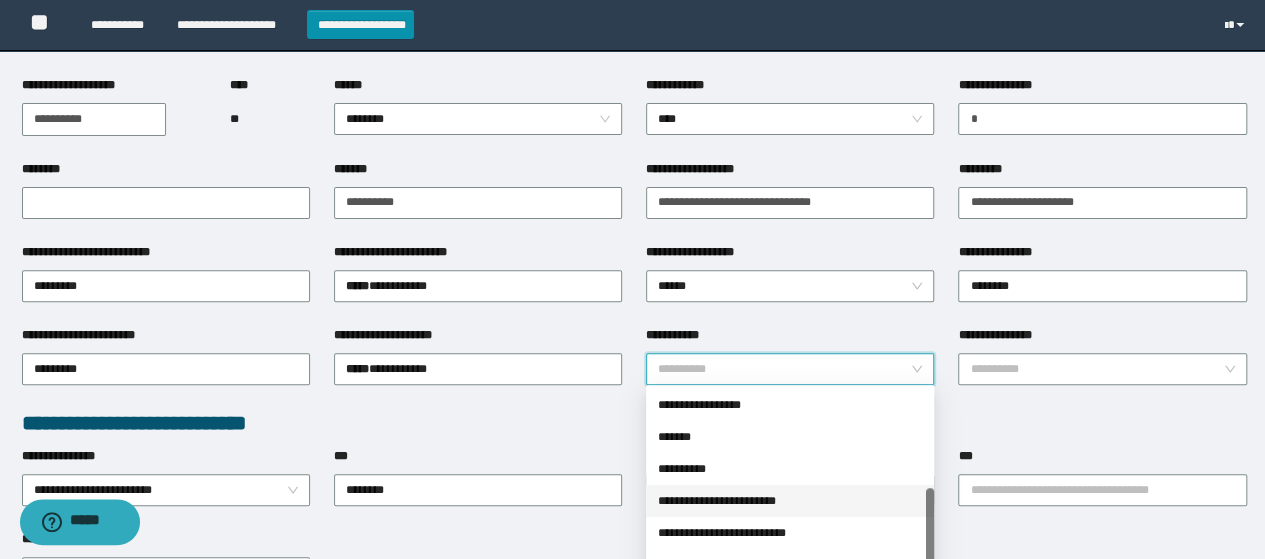 click on "**********" at bounding box center [790, 501] 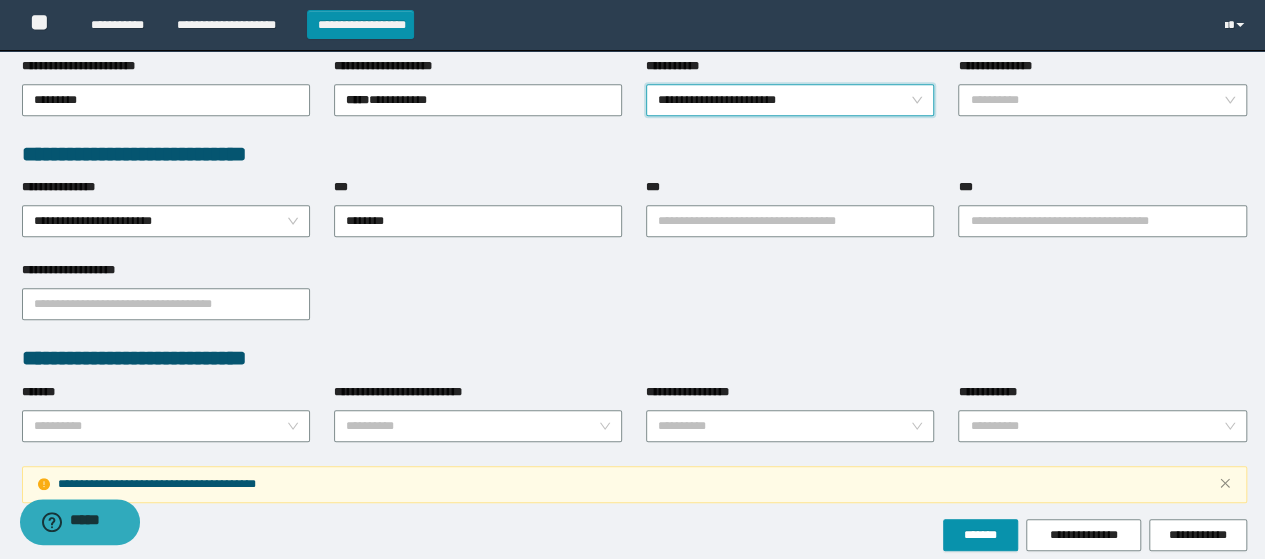scroll, scrollTop: 552, scrollLeft: 0, axis: vertical 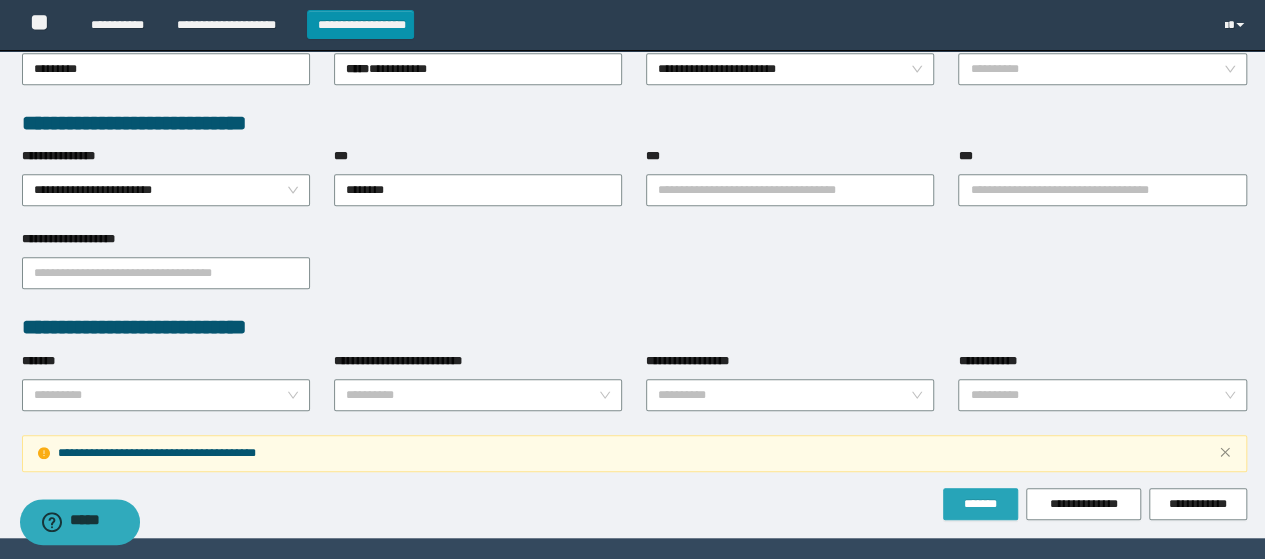 click on "*******" at bounding box center (980, 504) 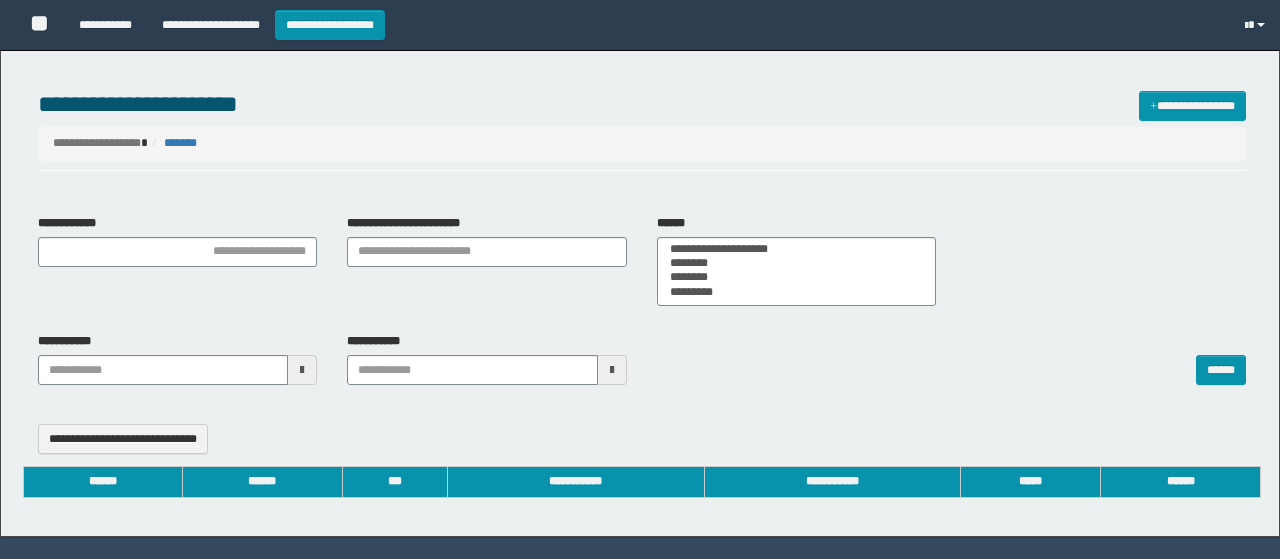 select 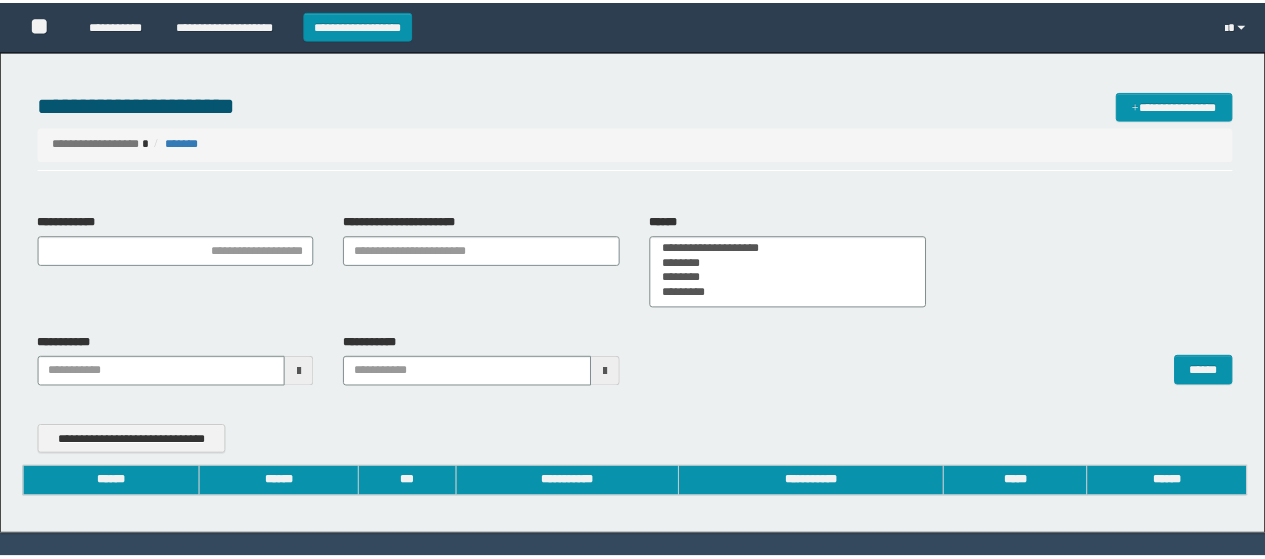 scroll, scrollTop: 0, scrollLeft: 0, axis: both 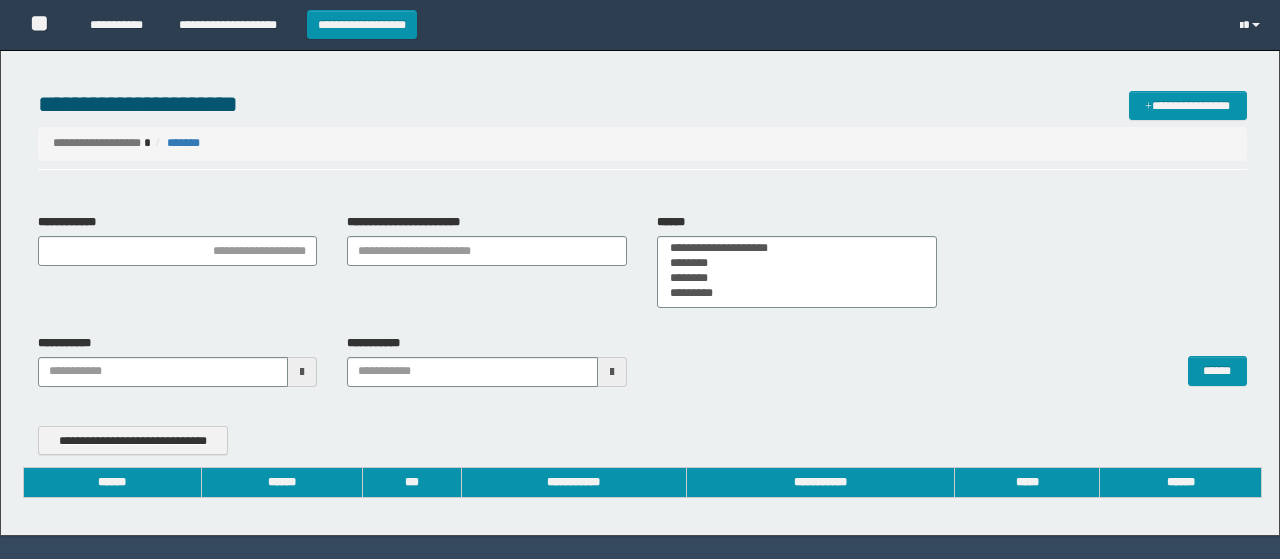 type on "**********" 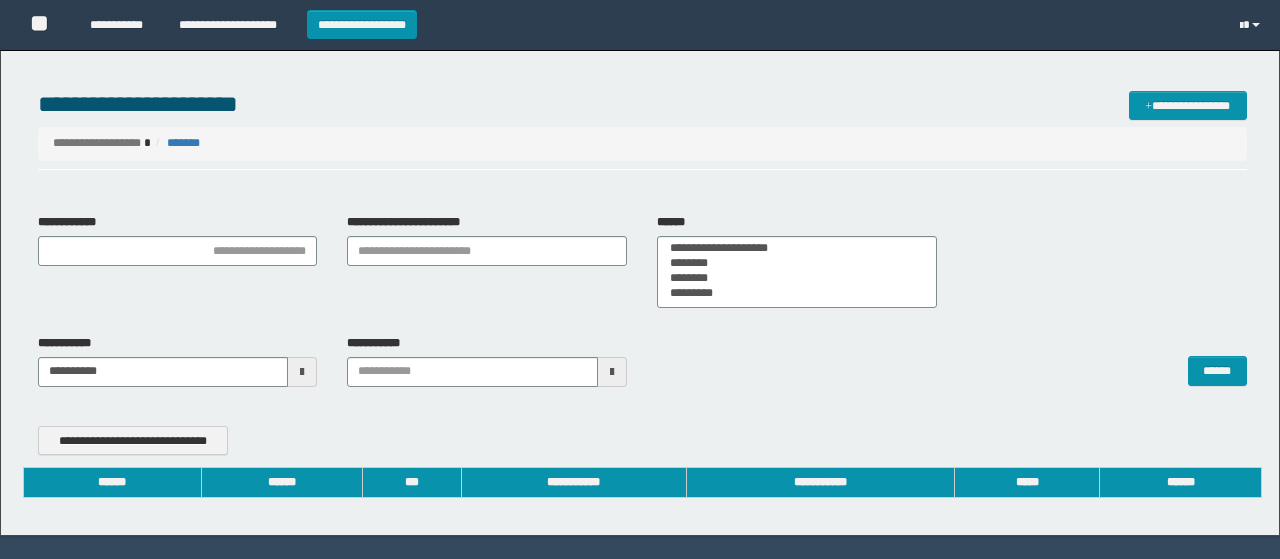 type on "**********" 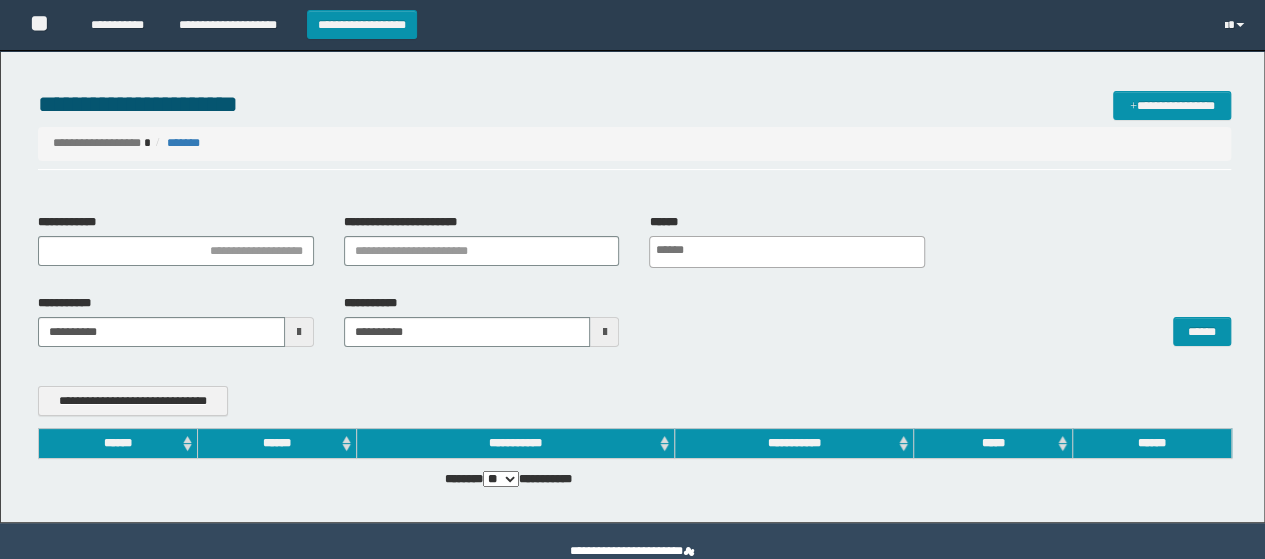 scroll, scrollTop: 0, scrollLeft: 0, axis: both 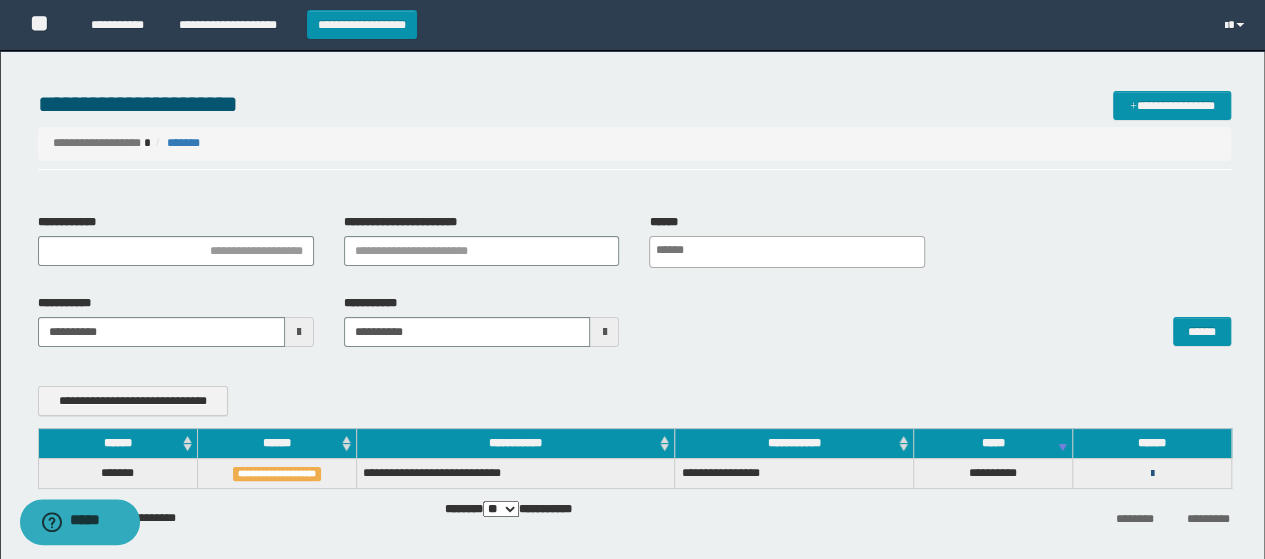 click at bounding box center (1152, 474) 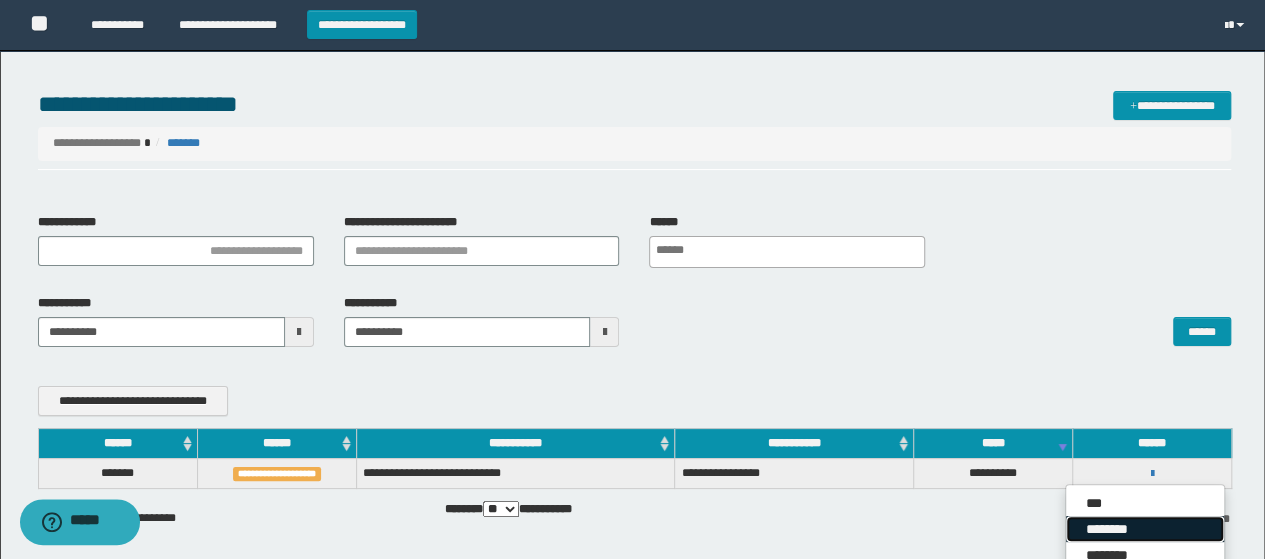 click on "********" at bounding box center (1145, 529) 